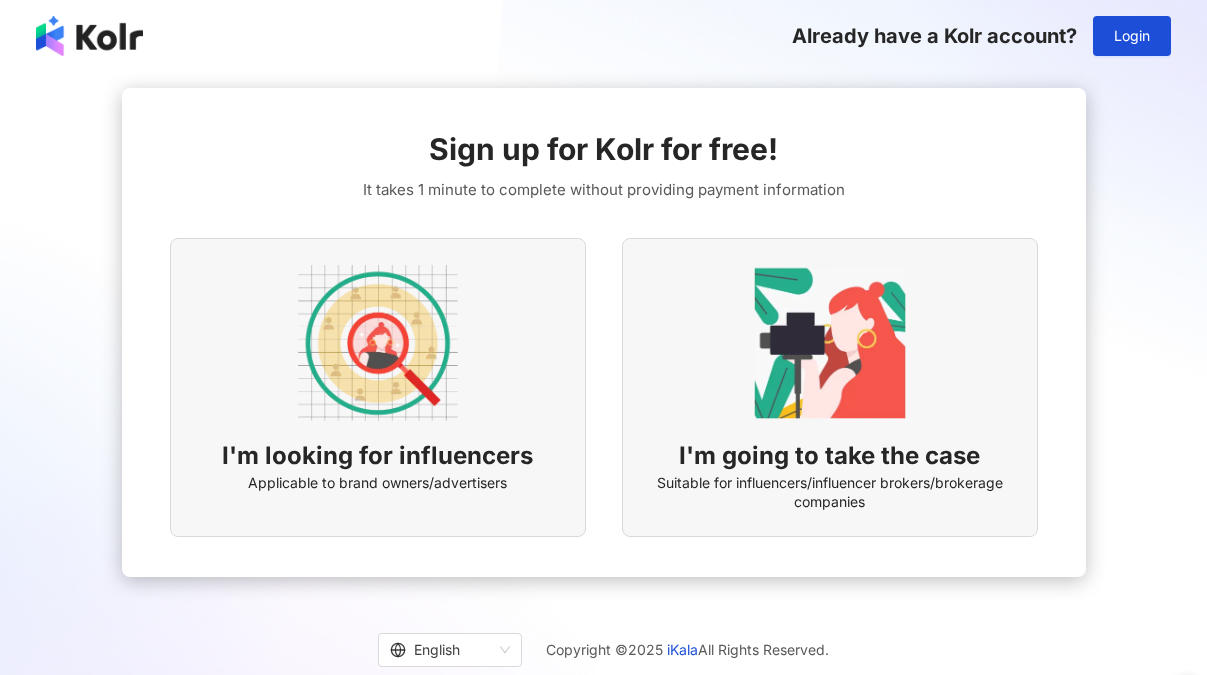 scroll, scrollTop: 0, scrollLeft: 0, axis: both 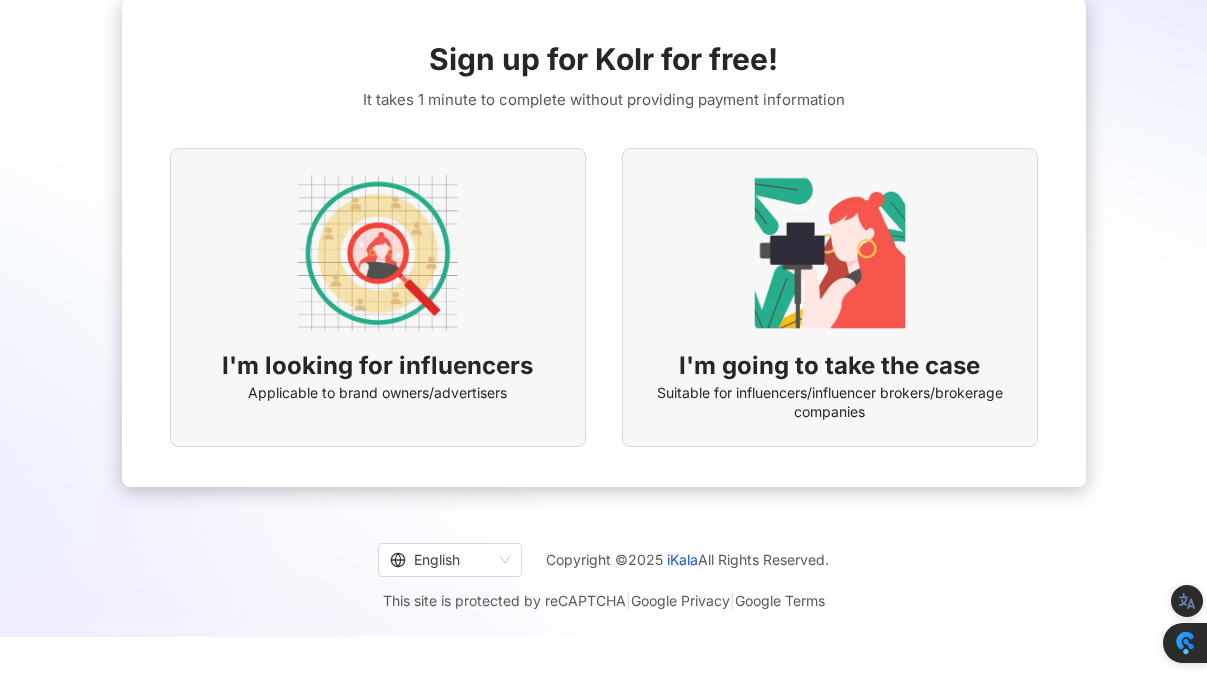 click on "I'm looking for influencers Applicable to brand owners/advertisers" at bounding box center [378, 297] 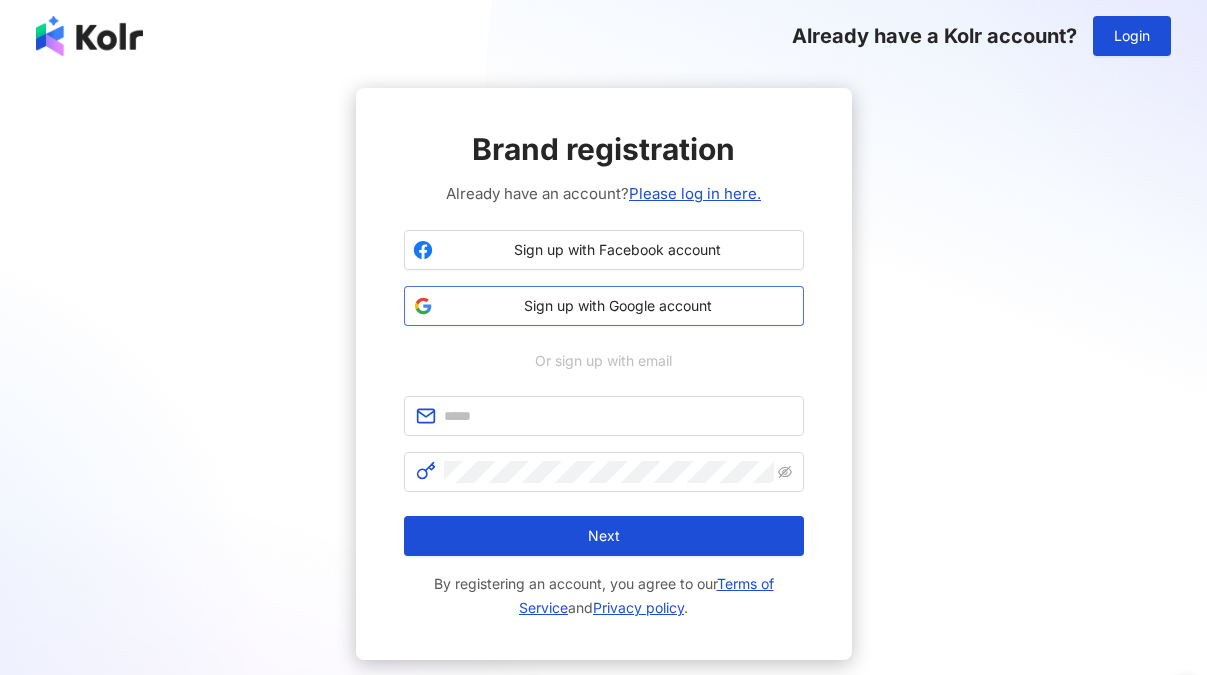 click on "Sign up with Google account" at bounding box center [618, 306] 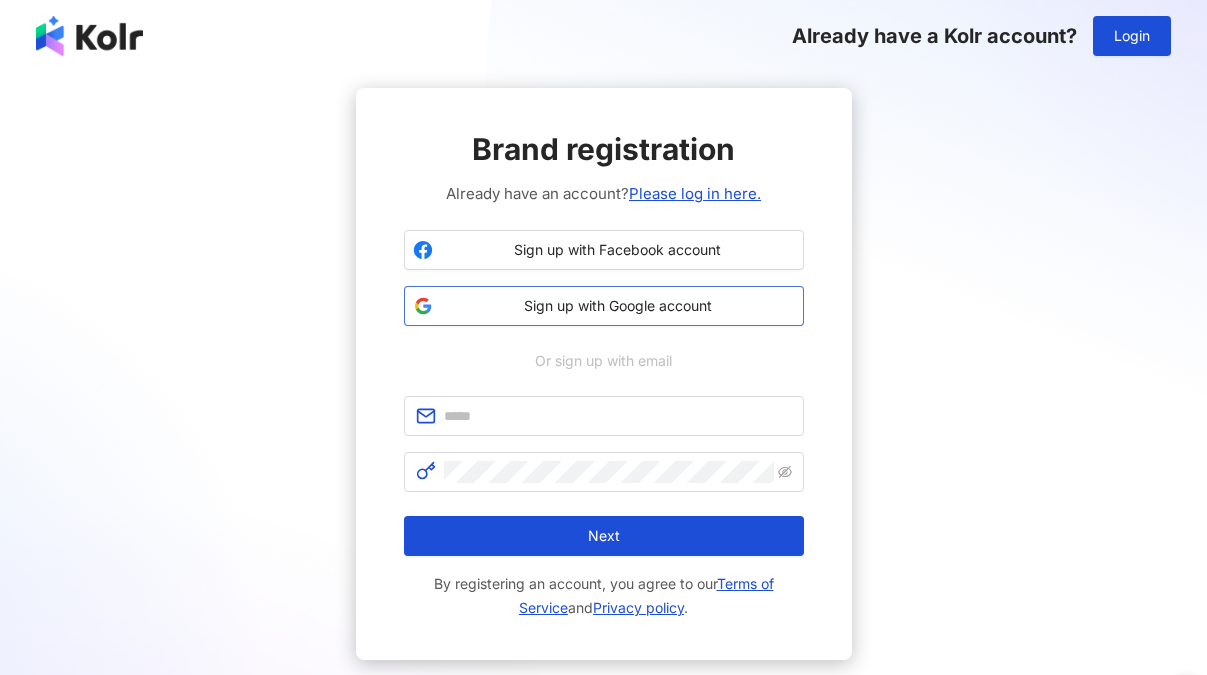 click on "Sign up with Google account" at bounding box center [618, 306] 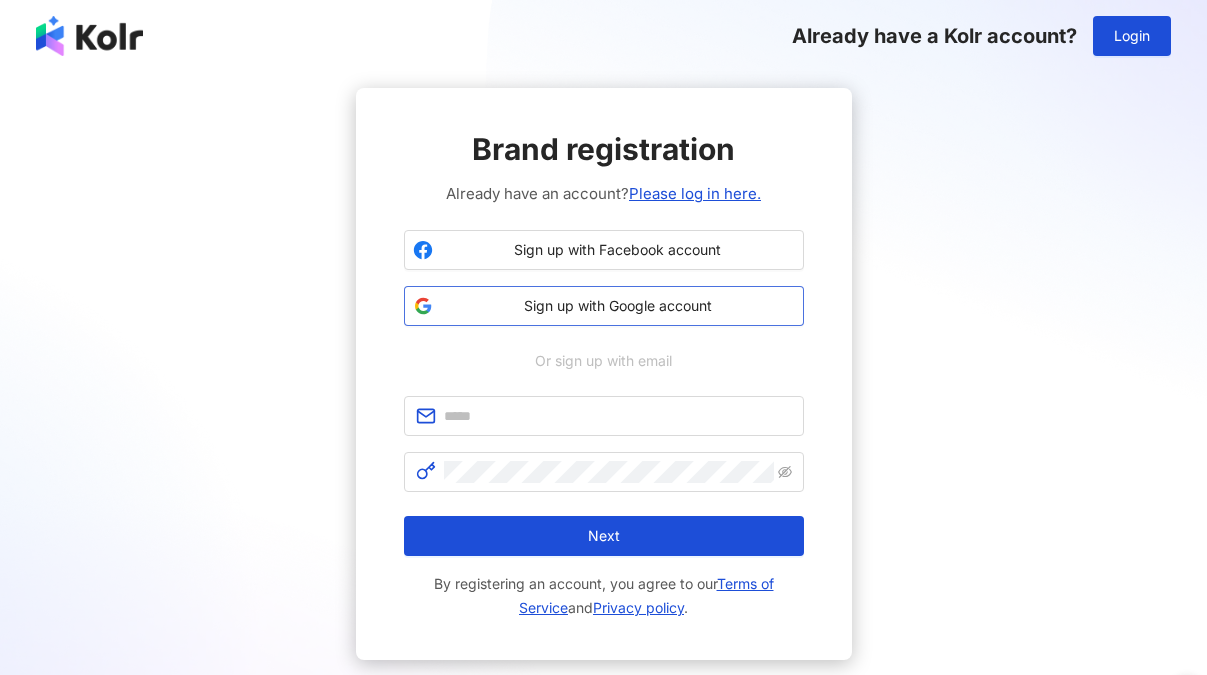 click on "Sign up with Google account" at bounding box center (618, 306) 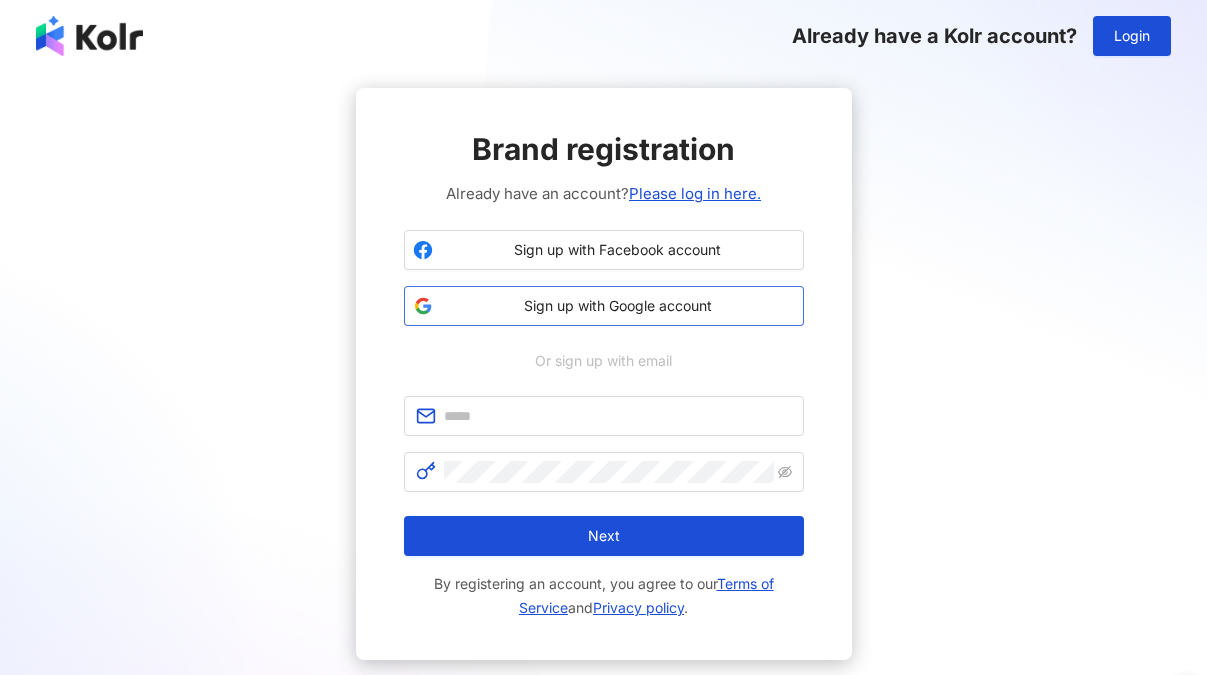 click on "Sign up with Google account" at bounding box center [618, 306] 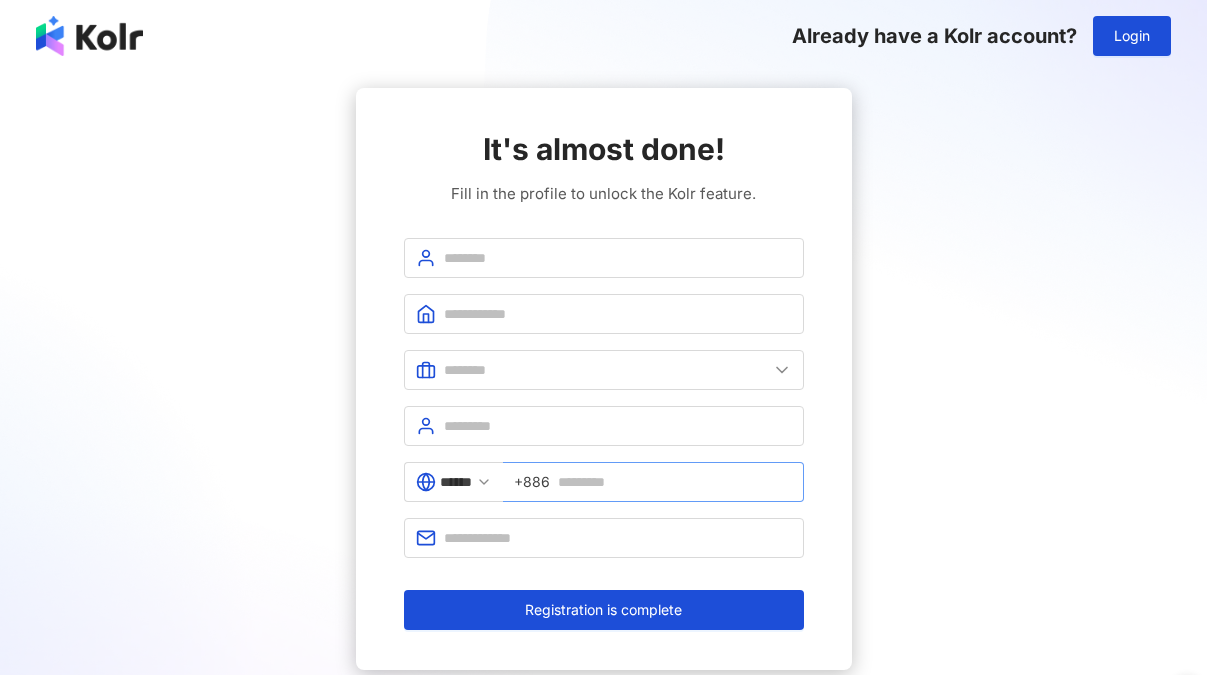 click on "+886" at bounding box center [532, 482] 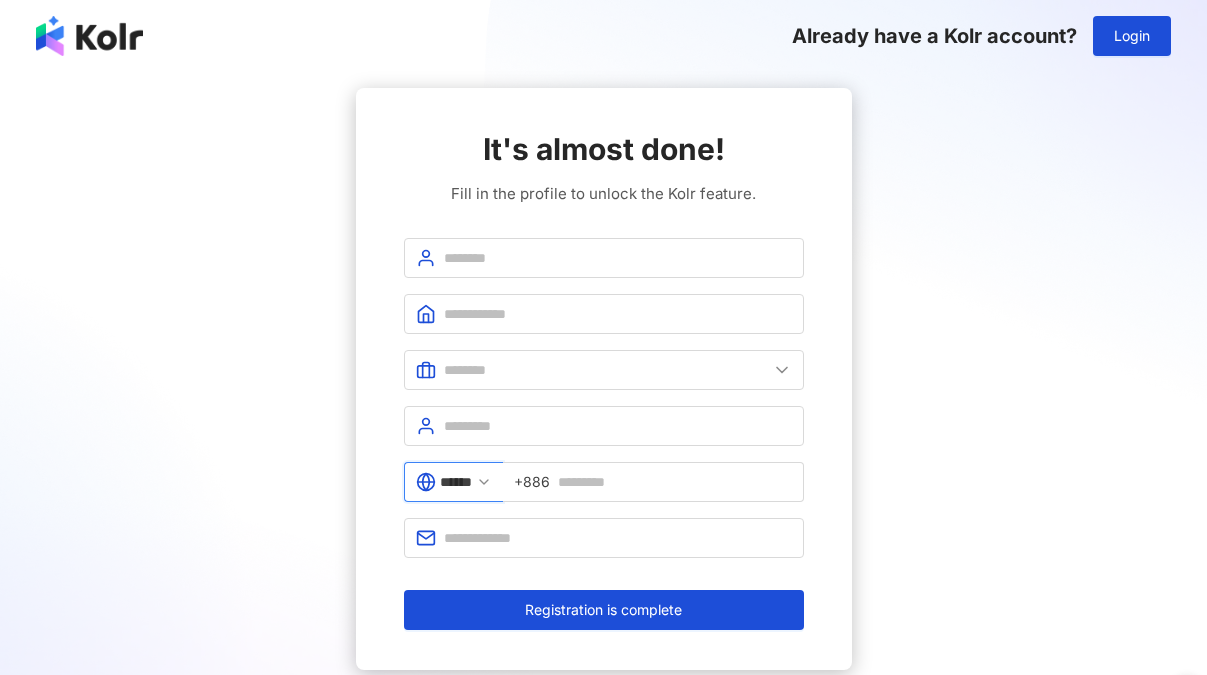click on "******" at bounding box center [456, 482] 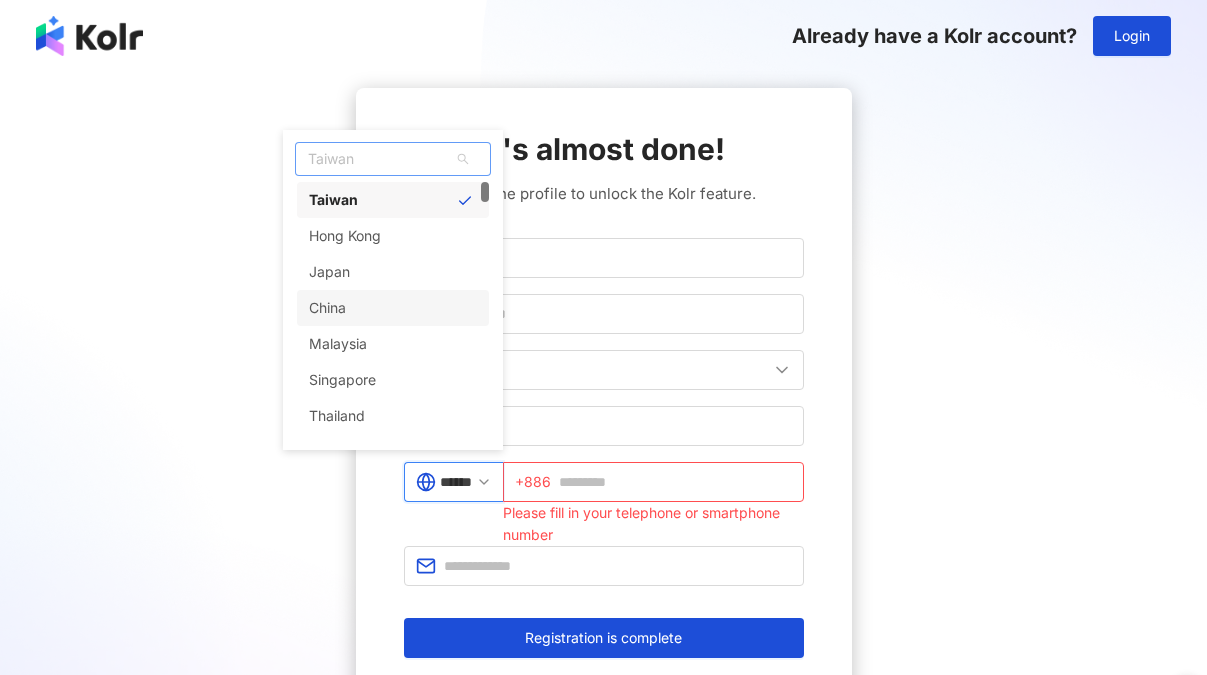 click on "China" at bounding box center [393, 308] 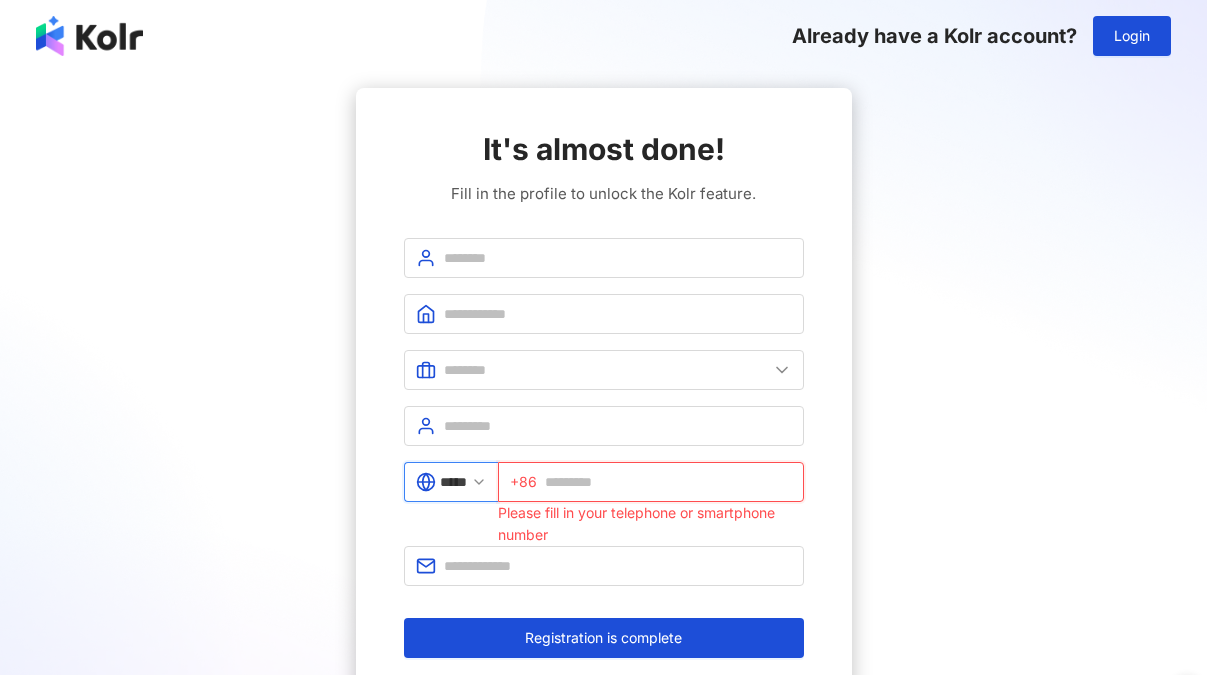 click at bounding box center (668, 482) 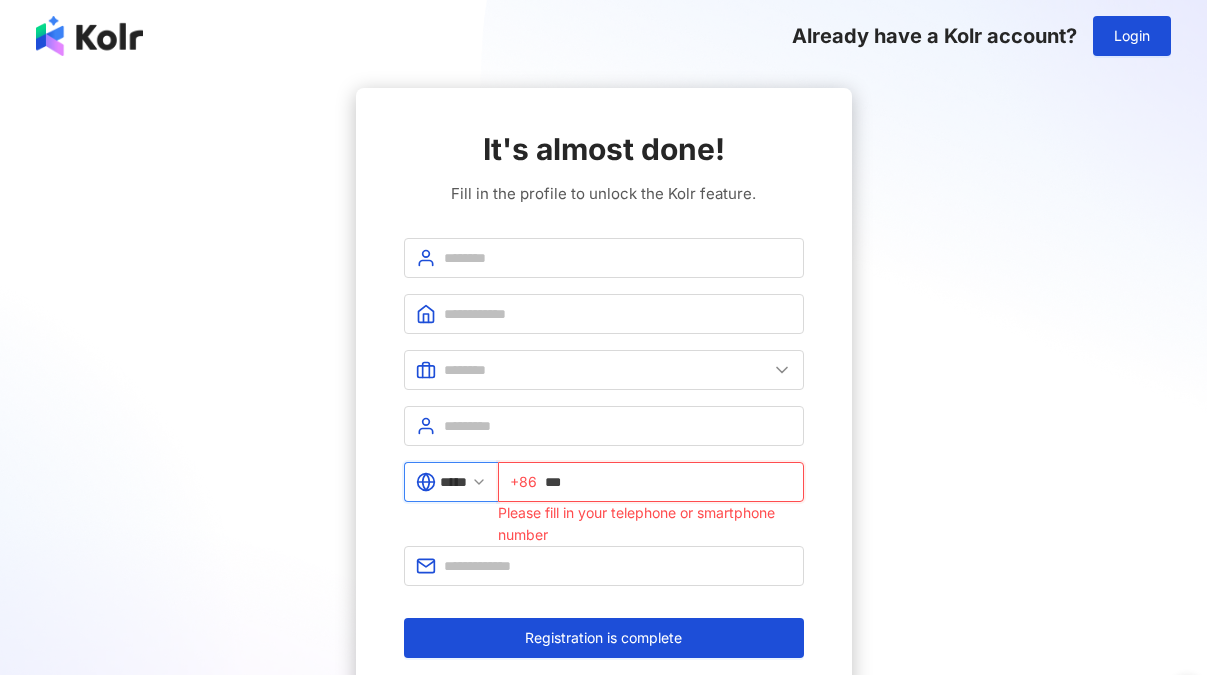 click on "Registration is complete" at bounding box center [604, 638] 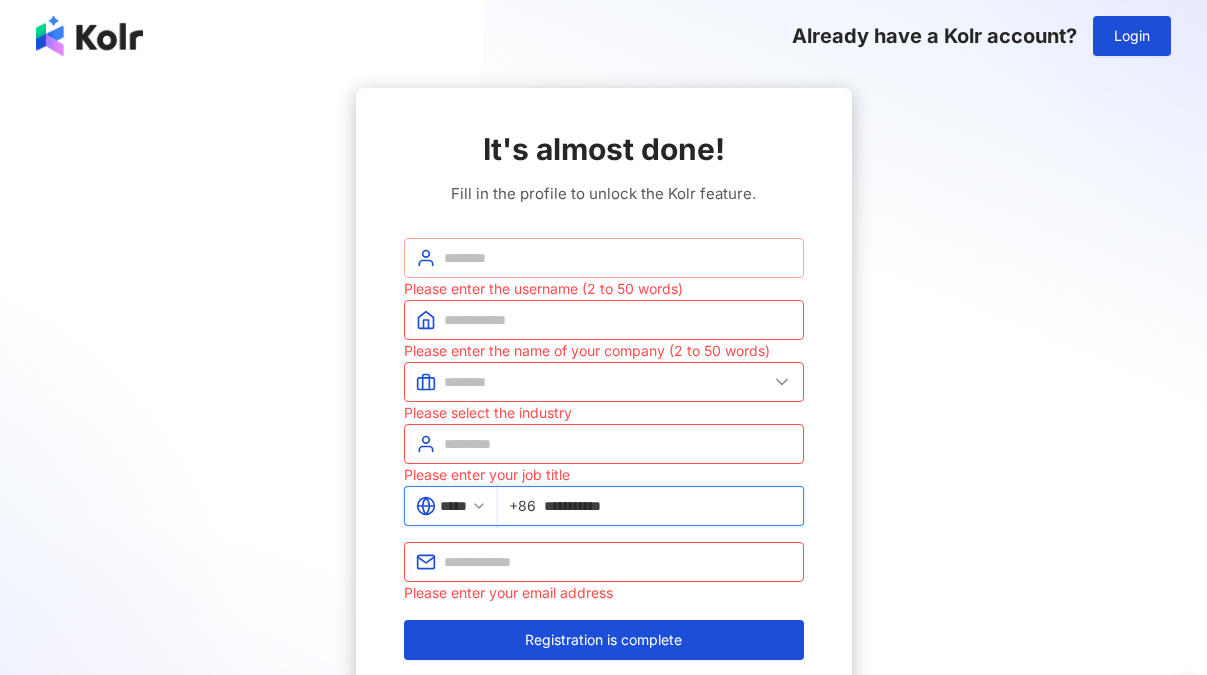 type on "**********" 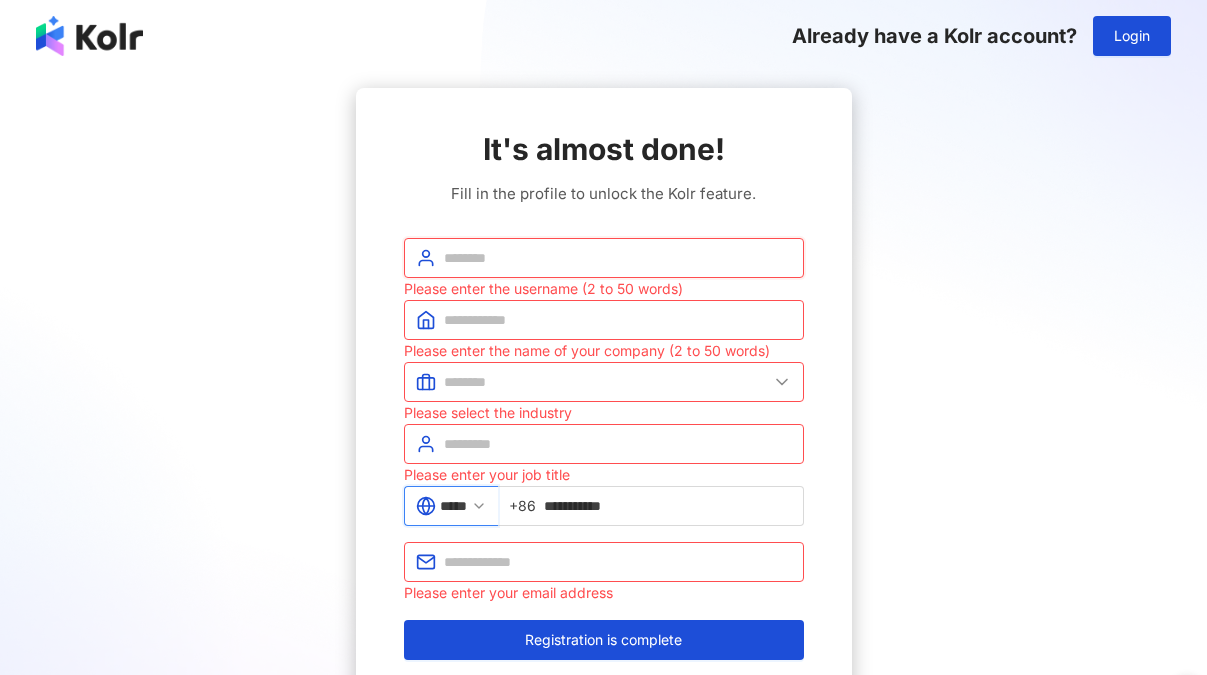 click at bounding box center [618, 258] 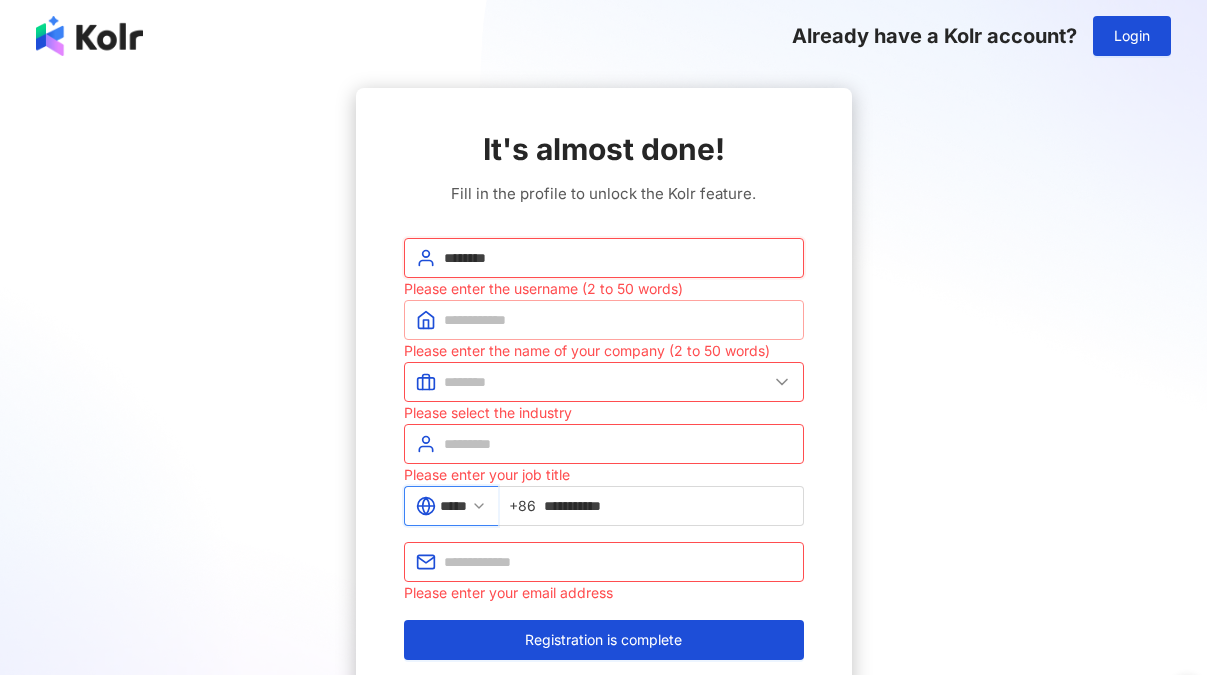 type on "********" 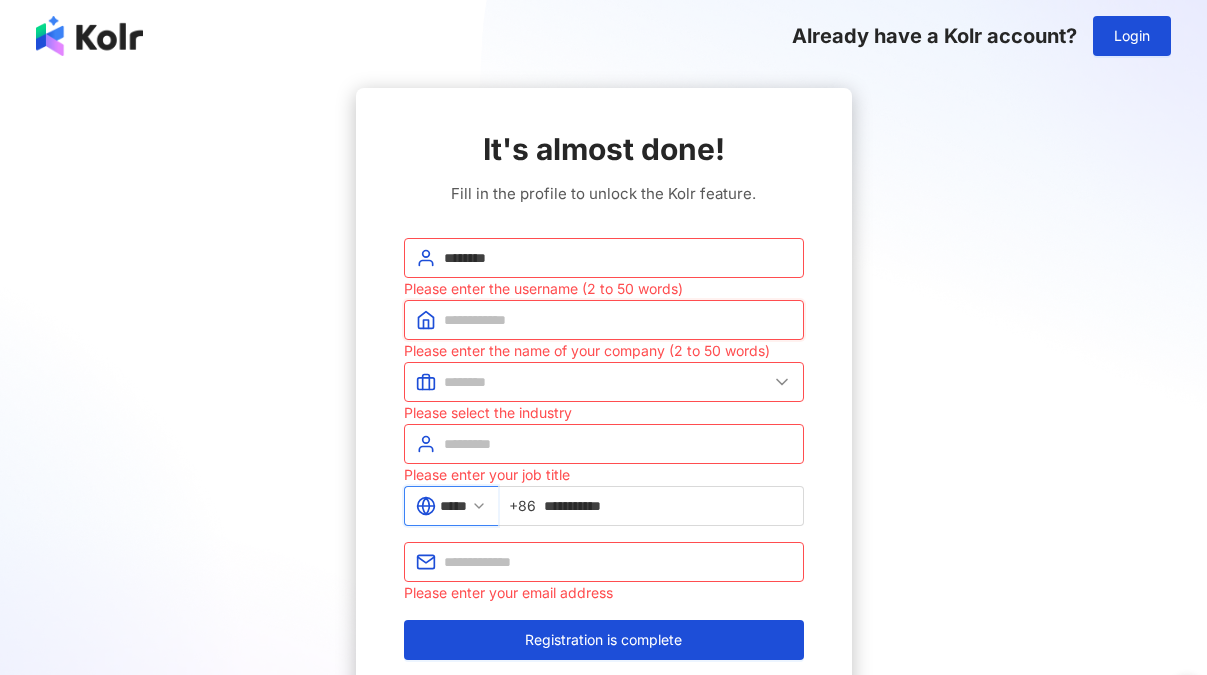 click at bounding box center [618, 320] 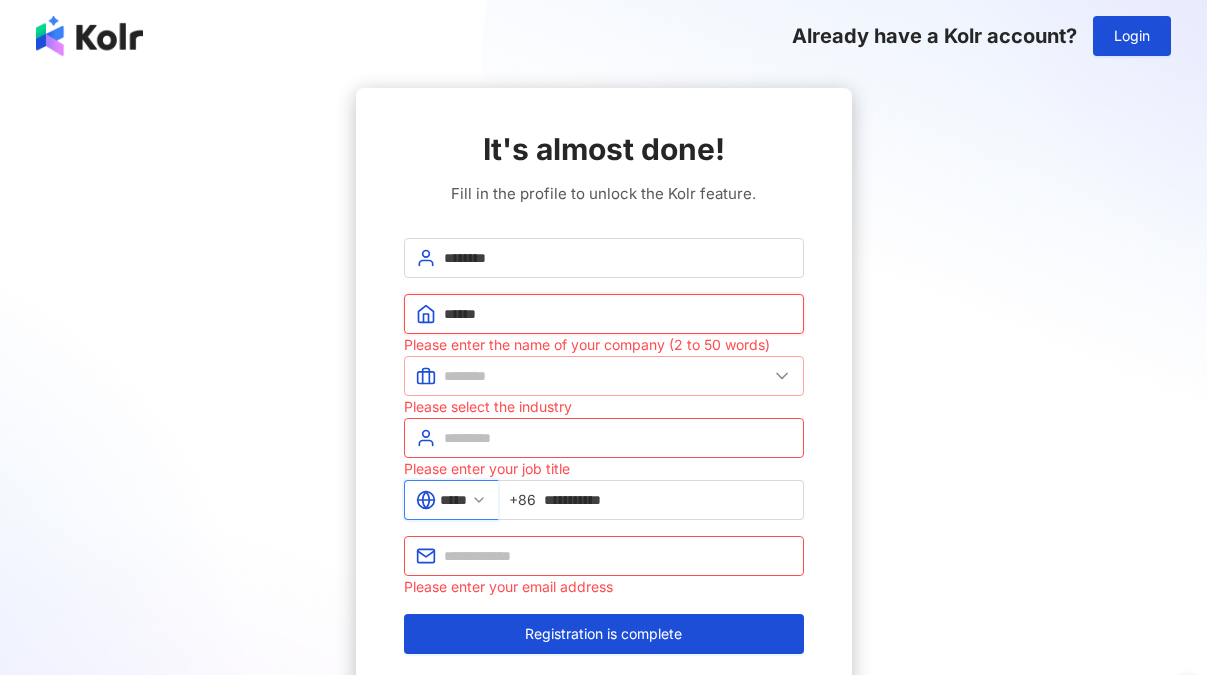 type on "******" 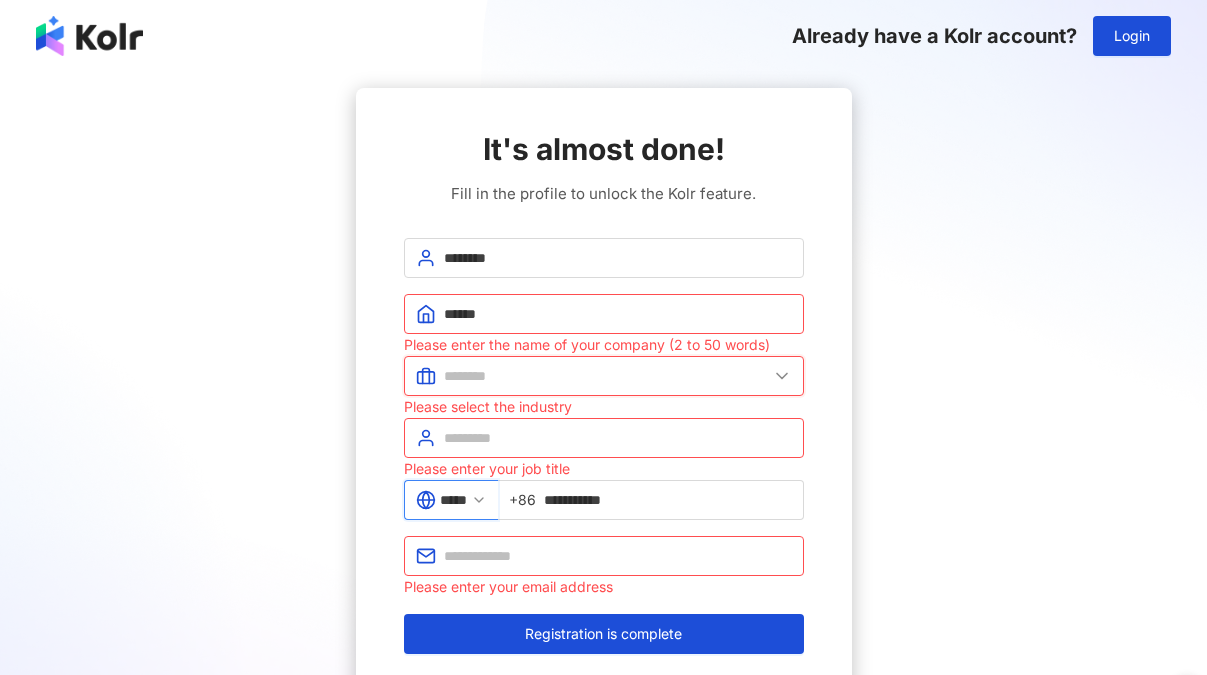 click at bounding box center [606, 376] 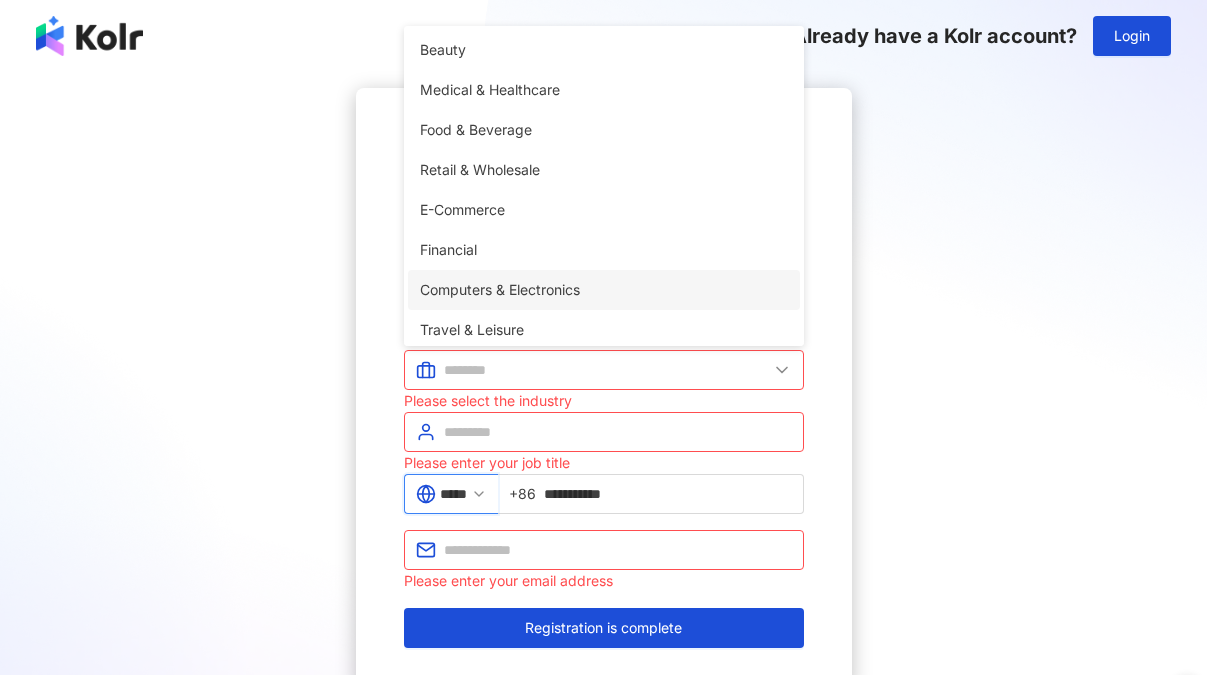click on "Computers & Electronics" at bounding box center (604, 290) 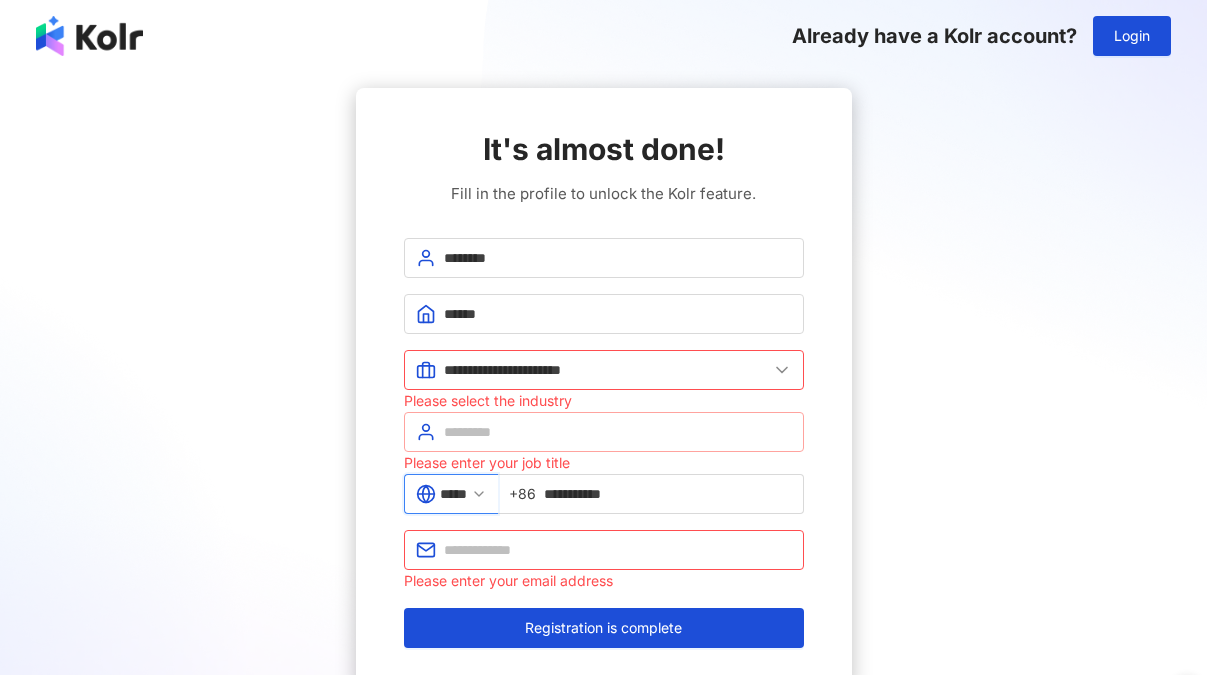 click at bounding box center [604, 432] 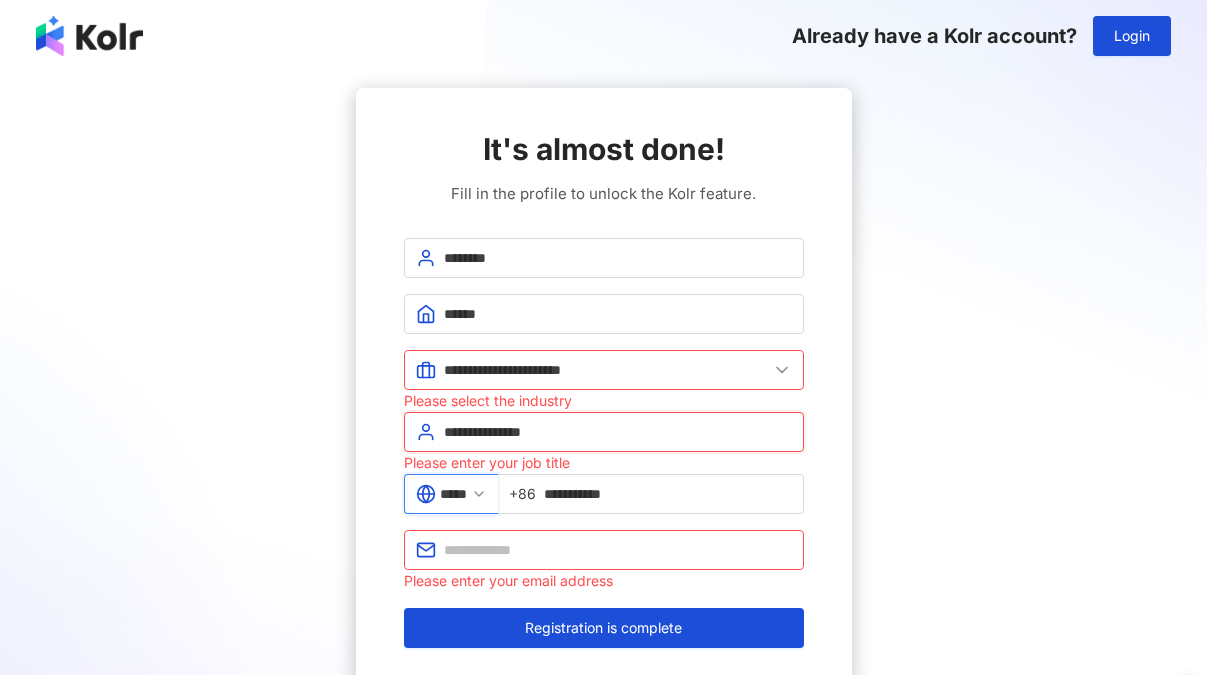 click on "**********" at bounding box center [618, 432] 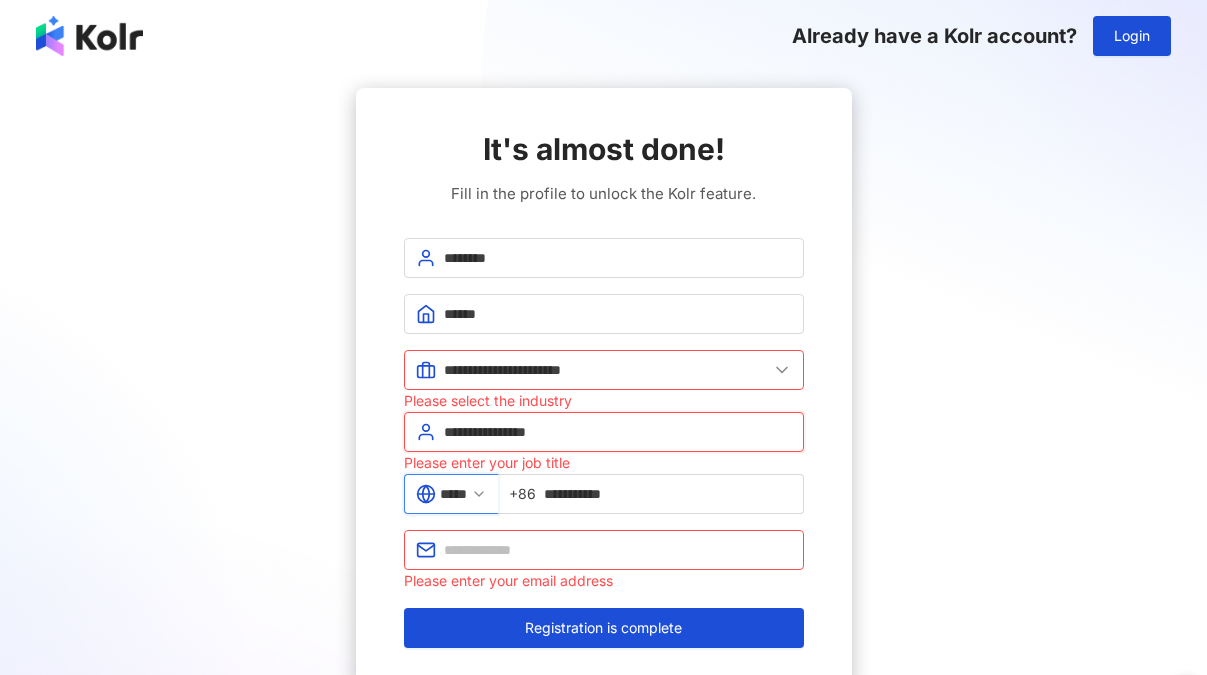click on "**********" at bounding box center [618, 432] 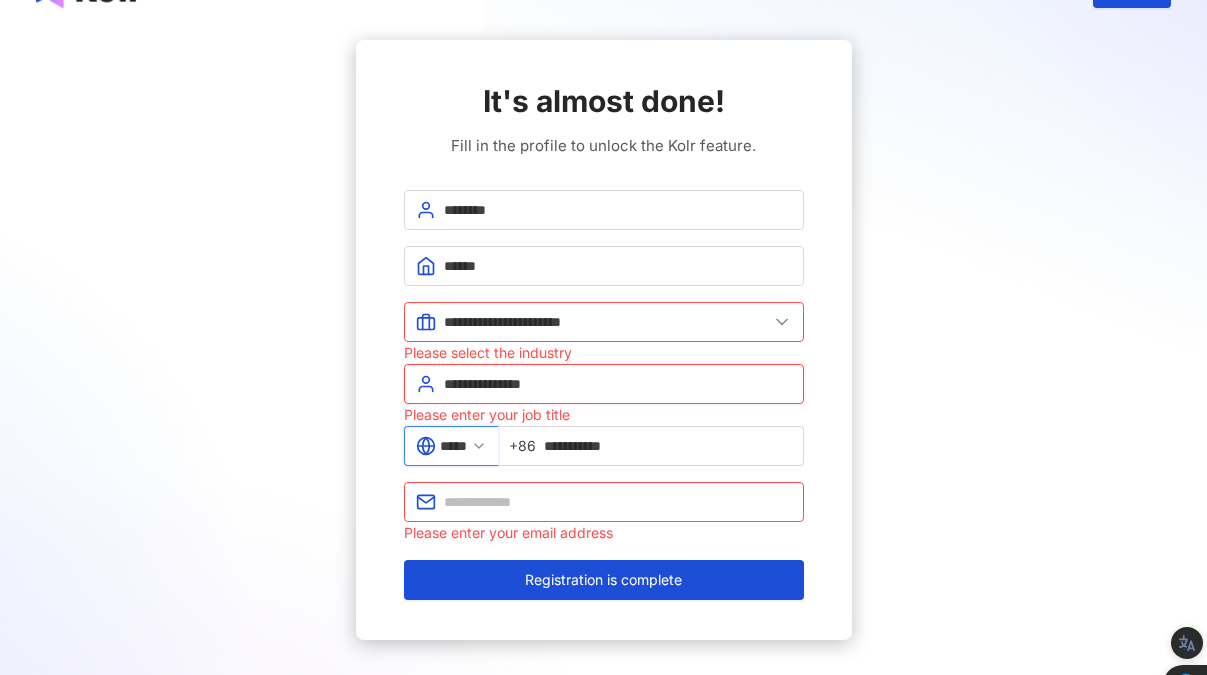 scroll, scrollTop: 75, scrollLeft: 0, axis: vertical 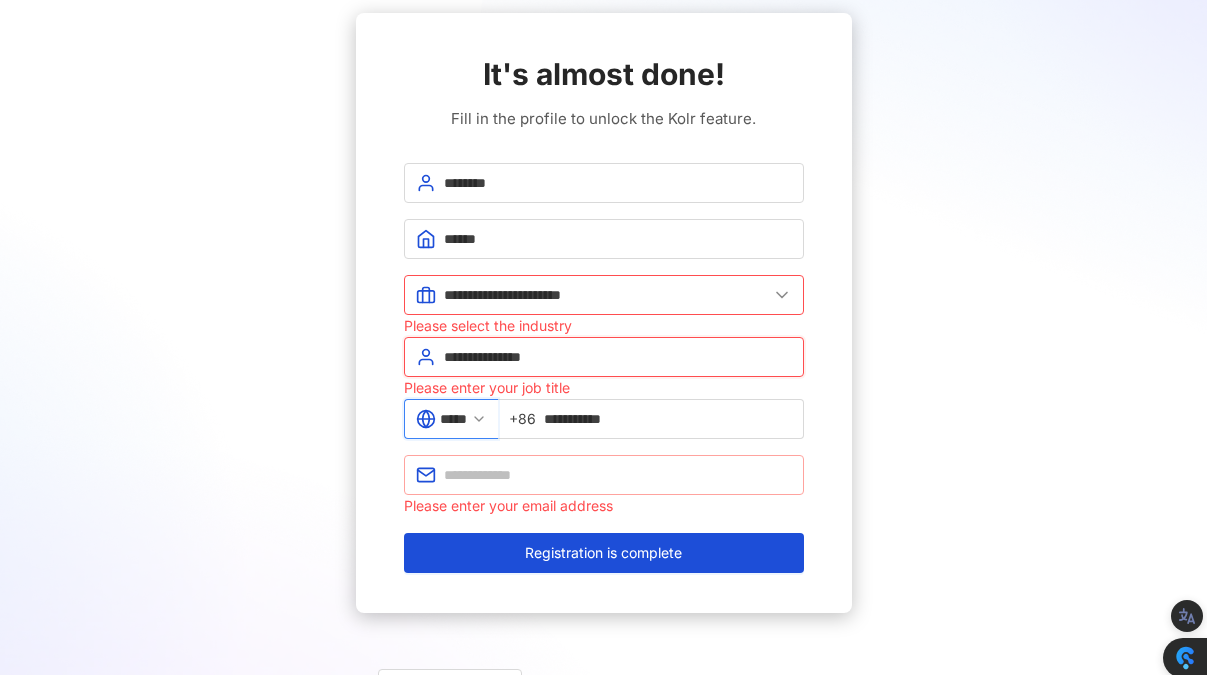 type on "**********" 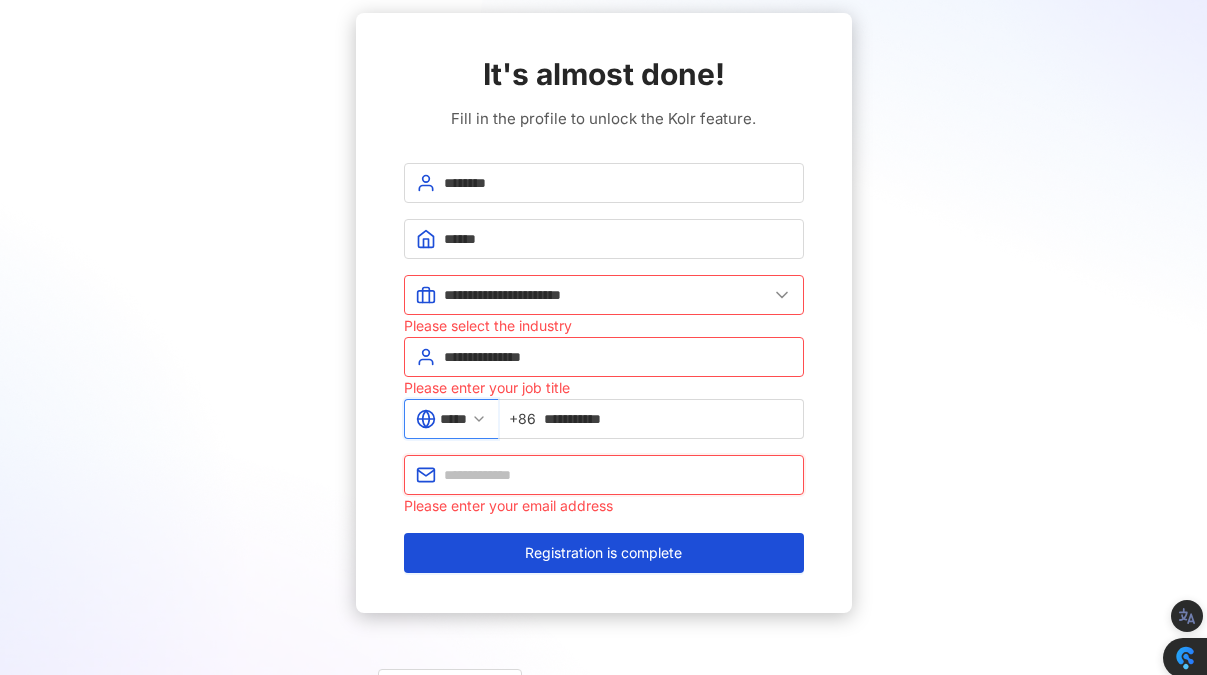 click at bounding box center [618, 475] 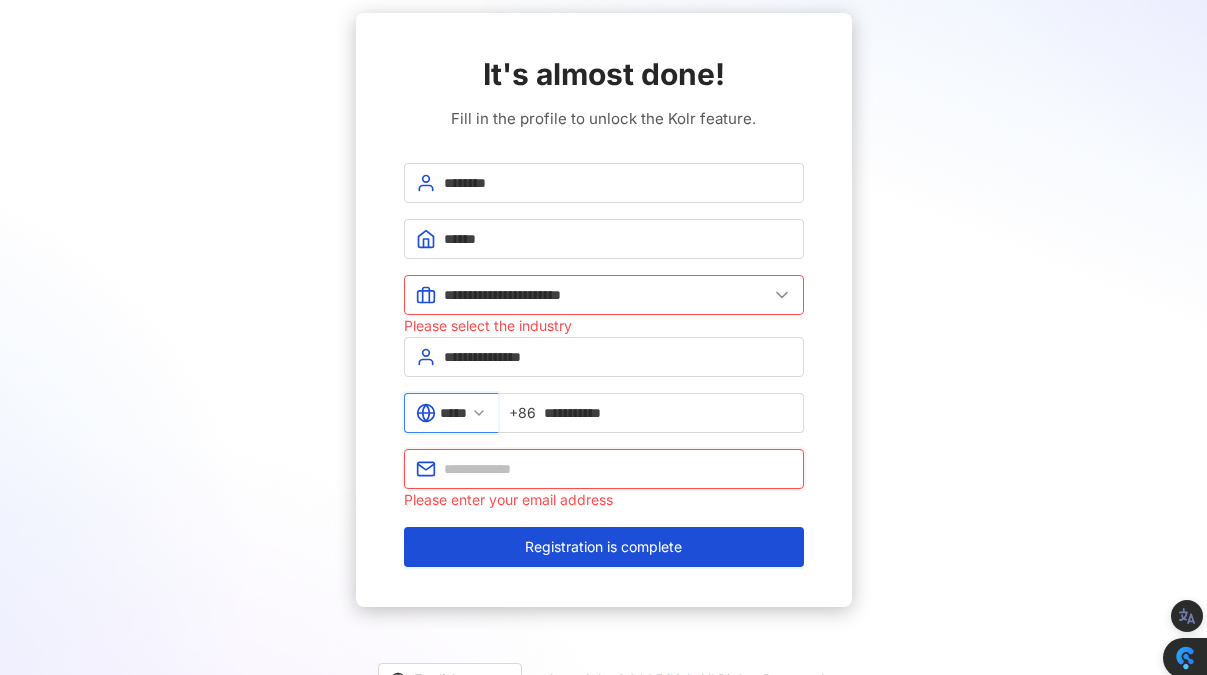 type on "**********" 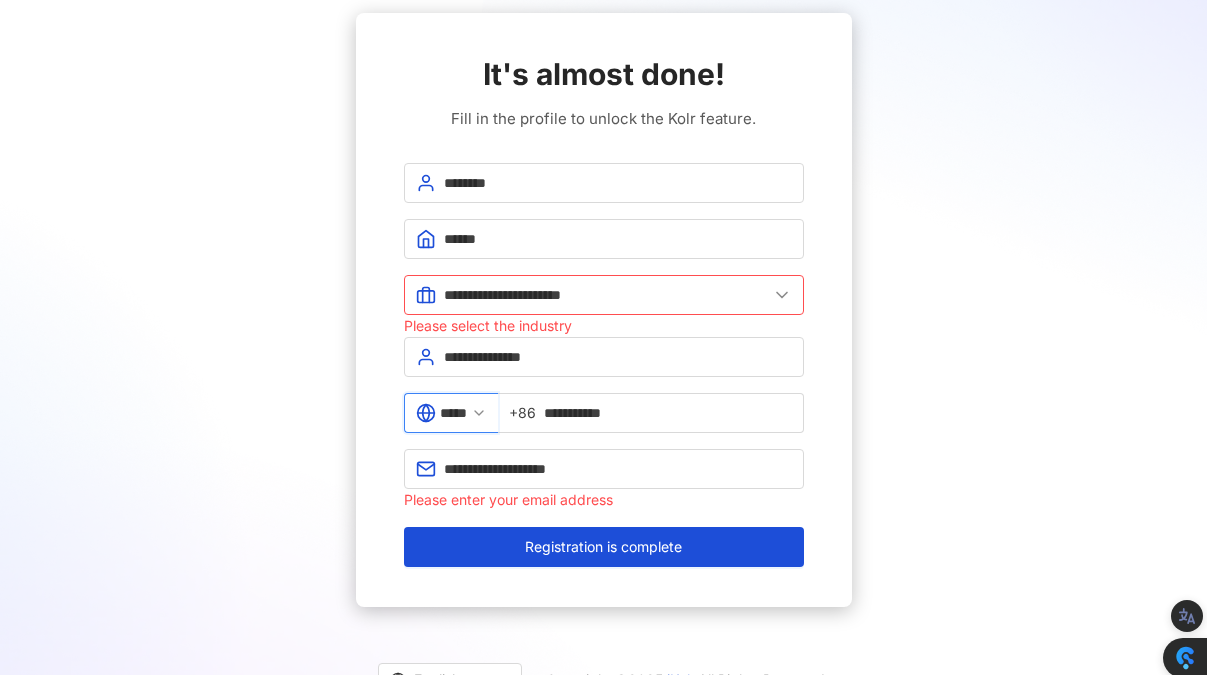 click on "It's almost done! Fill in the profile to unlock the Kolr feature. [FIRST] [LAST] [ADDRESS] Beauty Medical & Healthcare Food & Beverage Retail & Wholesale E-Commerce Financial Computers & Electronics Travel & Leisure Gaming Telecommunications Entertainment Education Gov. & Non-Profit Advertising & Marketing Real Estate Others Software & Internet Other Manufacturing Please select the industry [NAME] [NAME] +86 [PHONE] [EMAIL] Registration is complete" at bounding box center (604, 310) 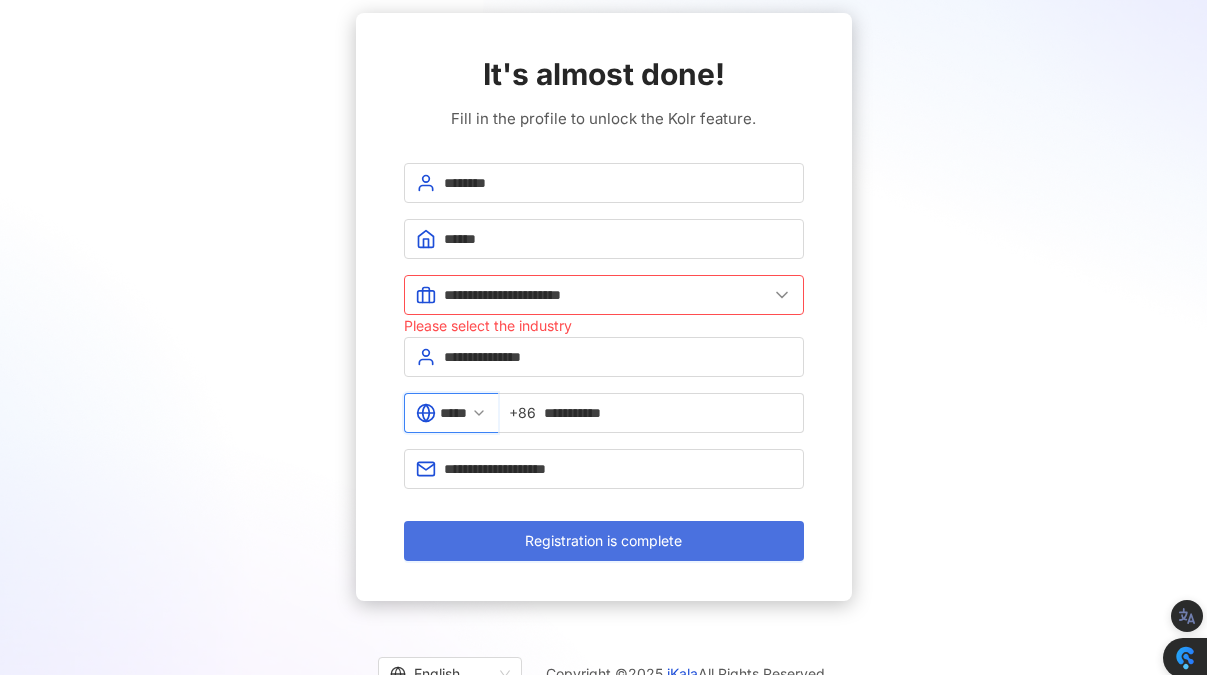 click on "Registration is complete" at bounding box center (604, 541) 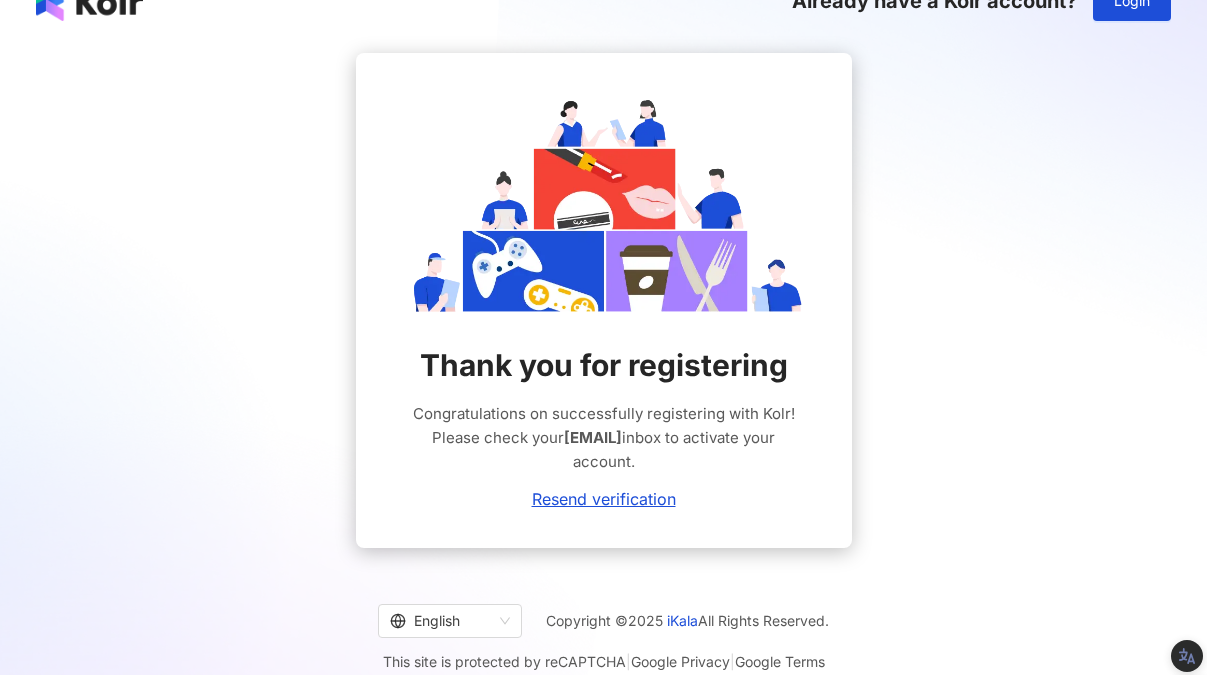 scroll, scrollTop: 34, scrollLeft: 0, axis: vertical 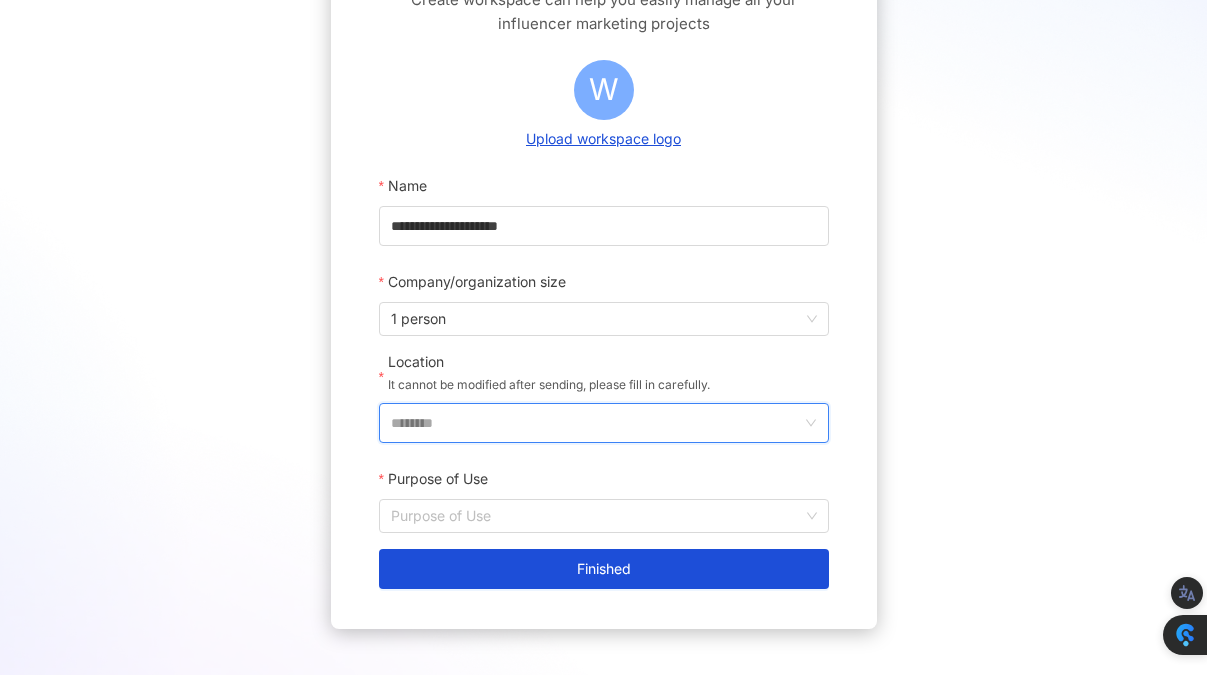 click on "********" at bounding box center [596, 423] 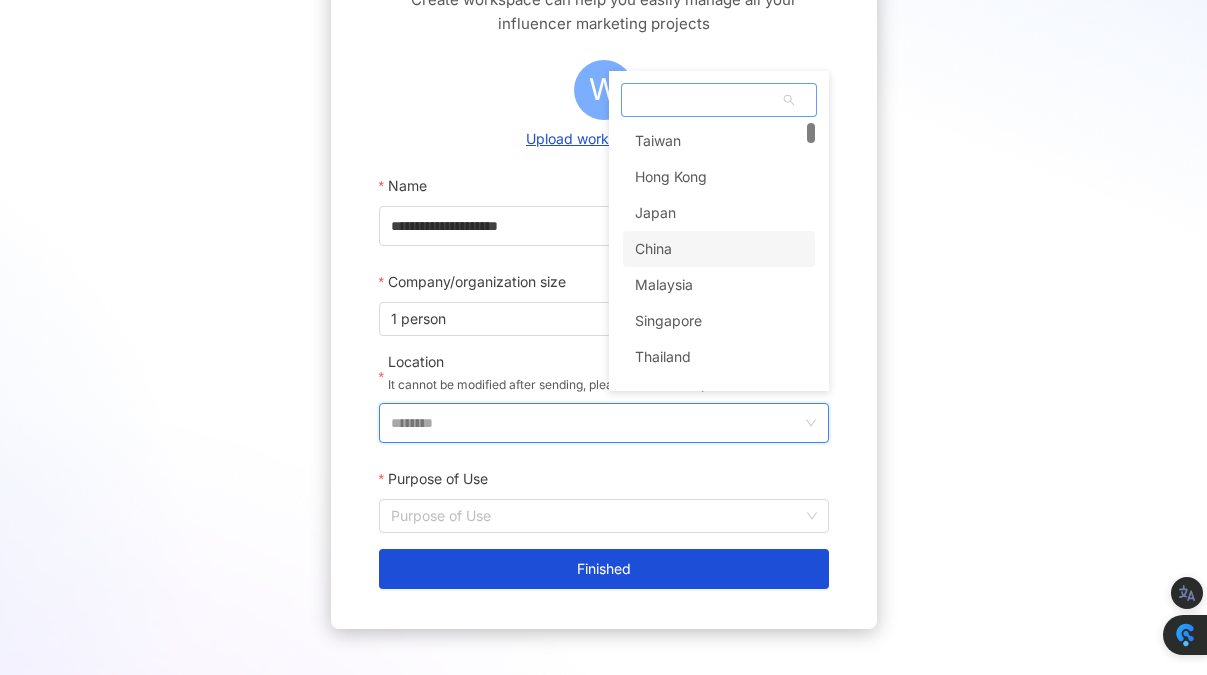 click on "China" at bounding box center (719, 249) 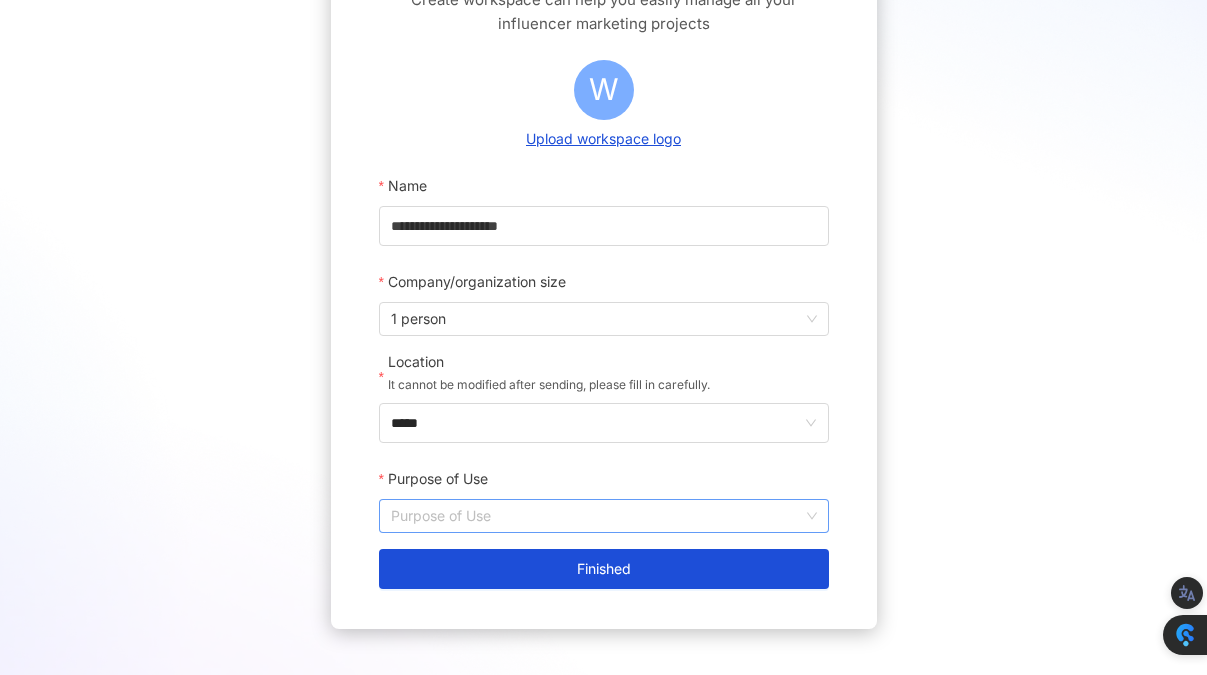 click on "Purpose of Use" at bounding box center [604, 516] 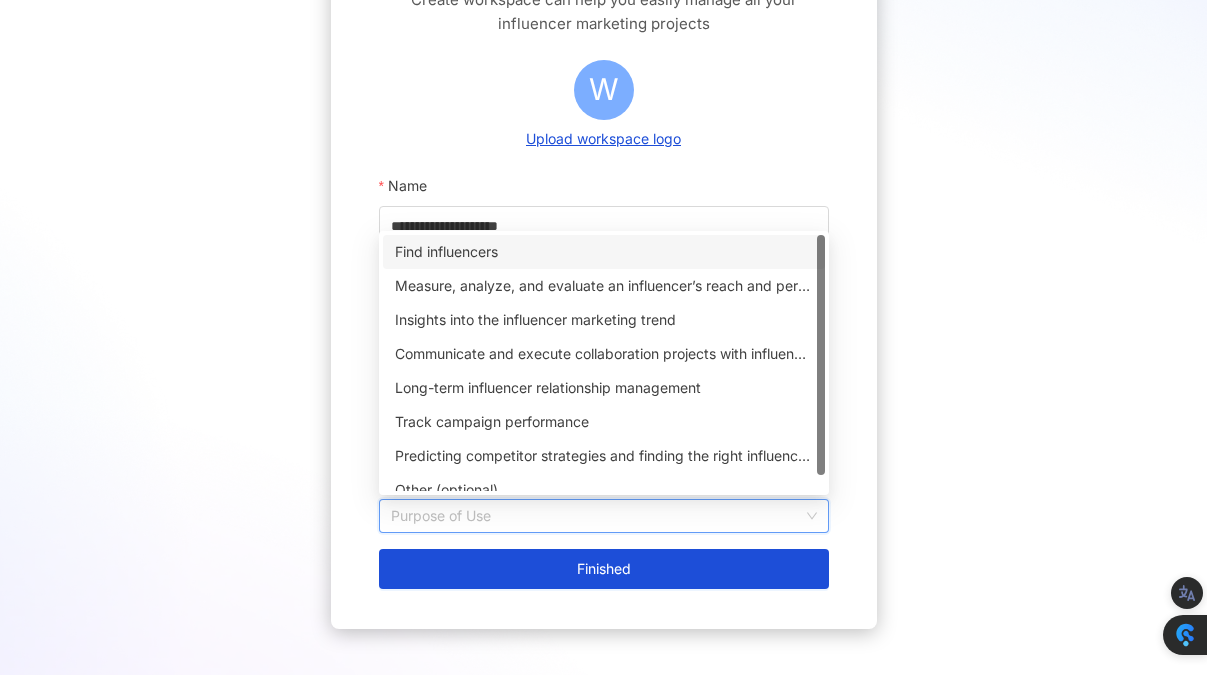 click on "Find influencers" at bounding box center (604, 252) 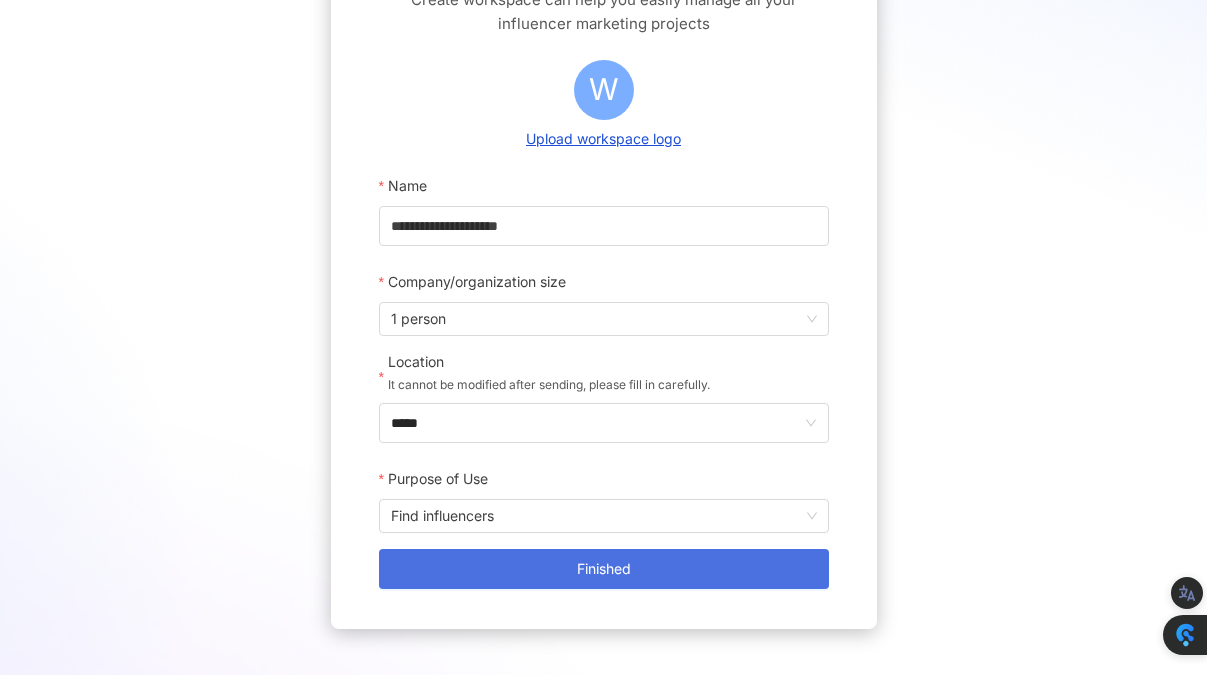 click on "Finished" at bounding box center (604, 569) 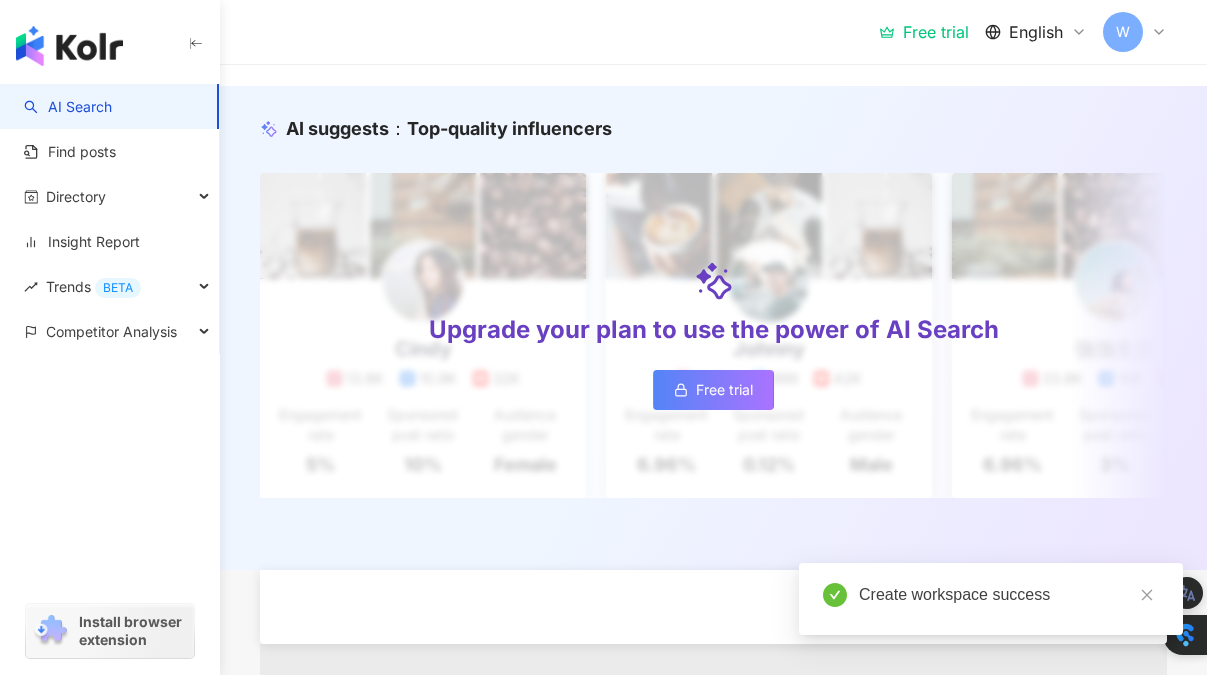 scroll, scrollTop: 0, scrollLeft: 0, axis: both 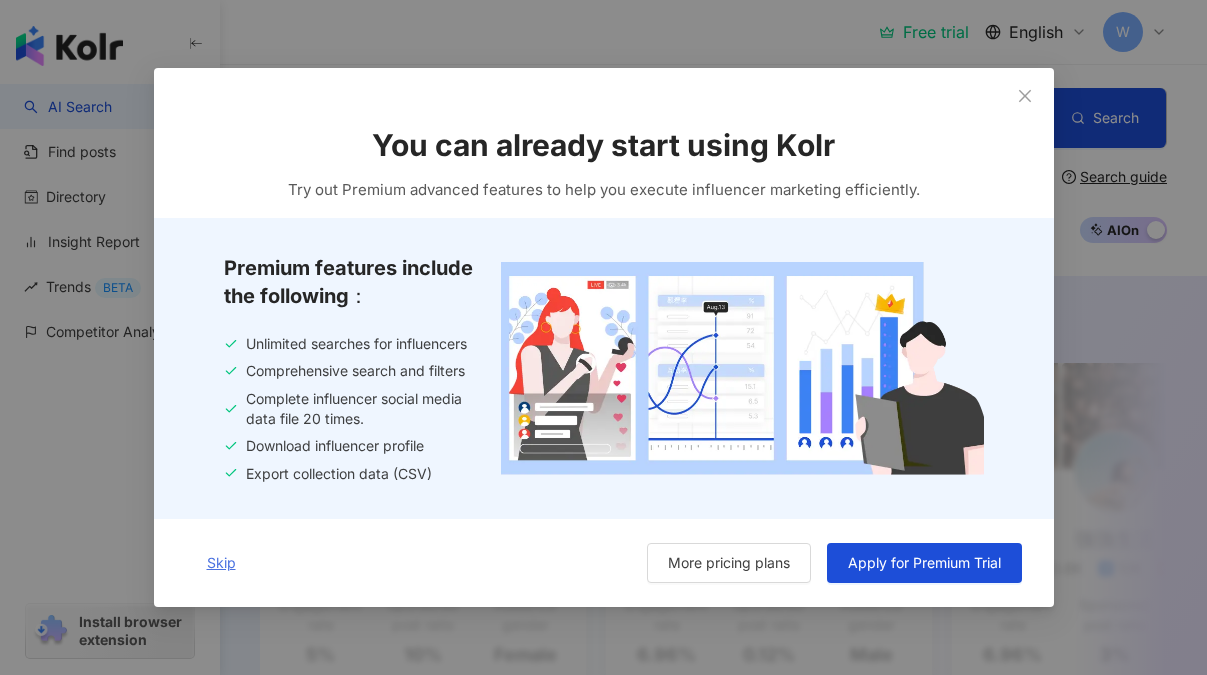 click on "Skip" at bounding box center [221, 563] 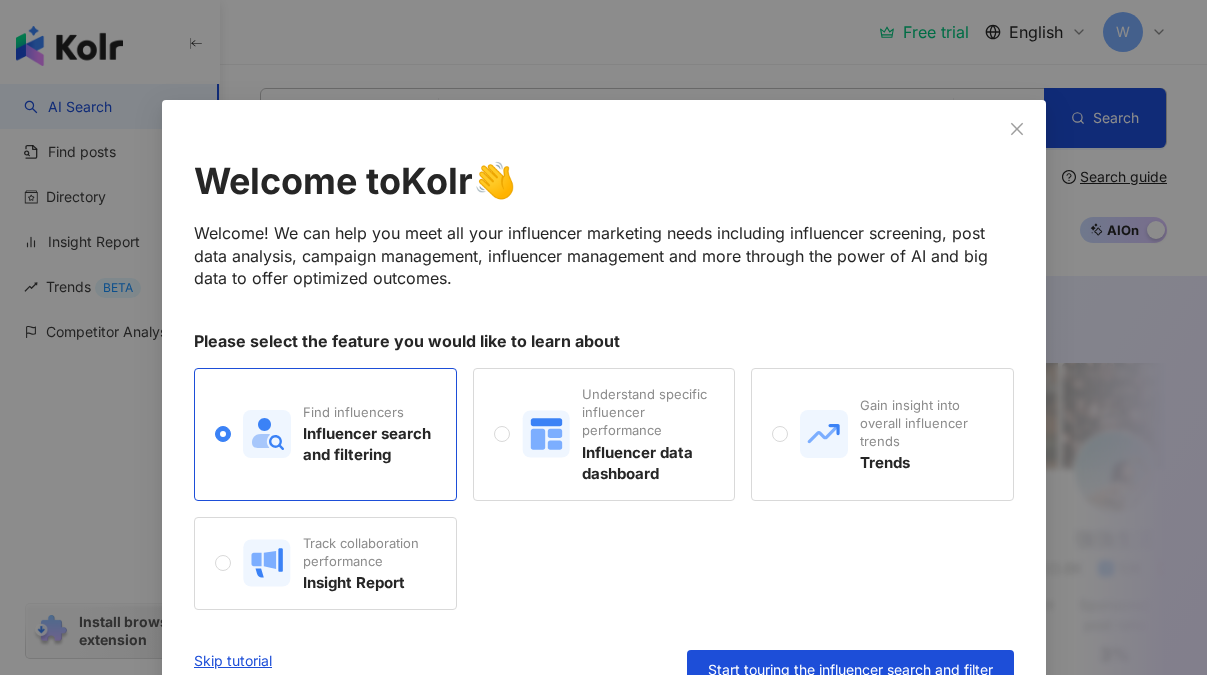scroll, scrollTop: 39, scrollLeft: 0, axis: vertical 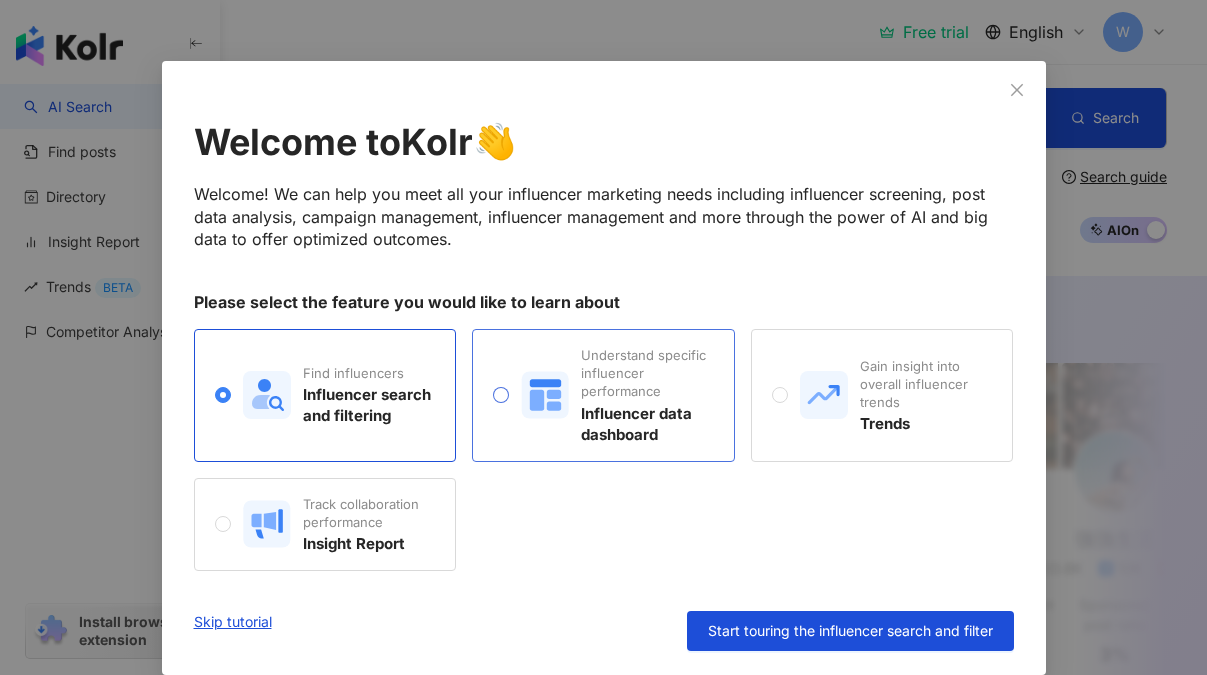 click 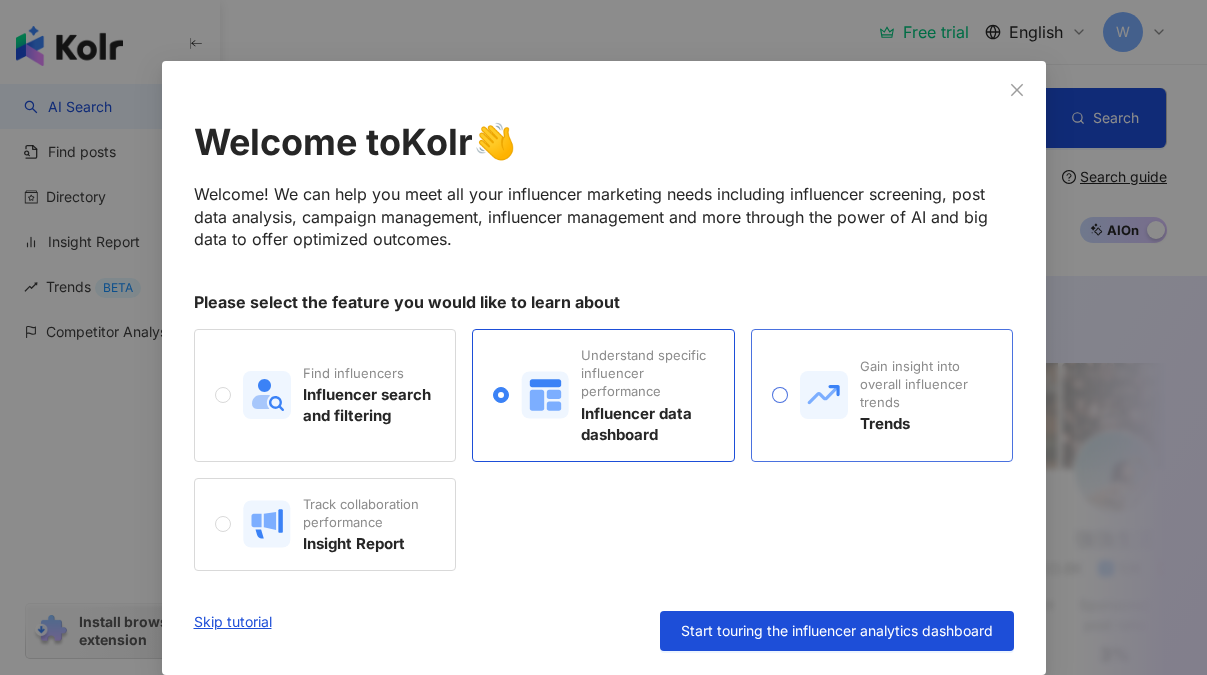 click 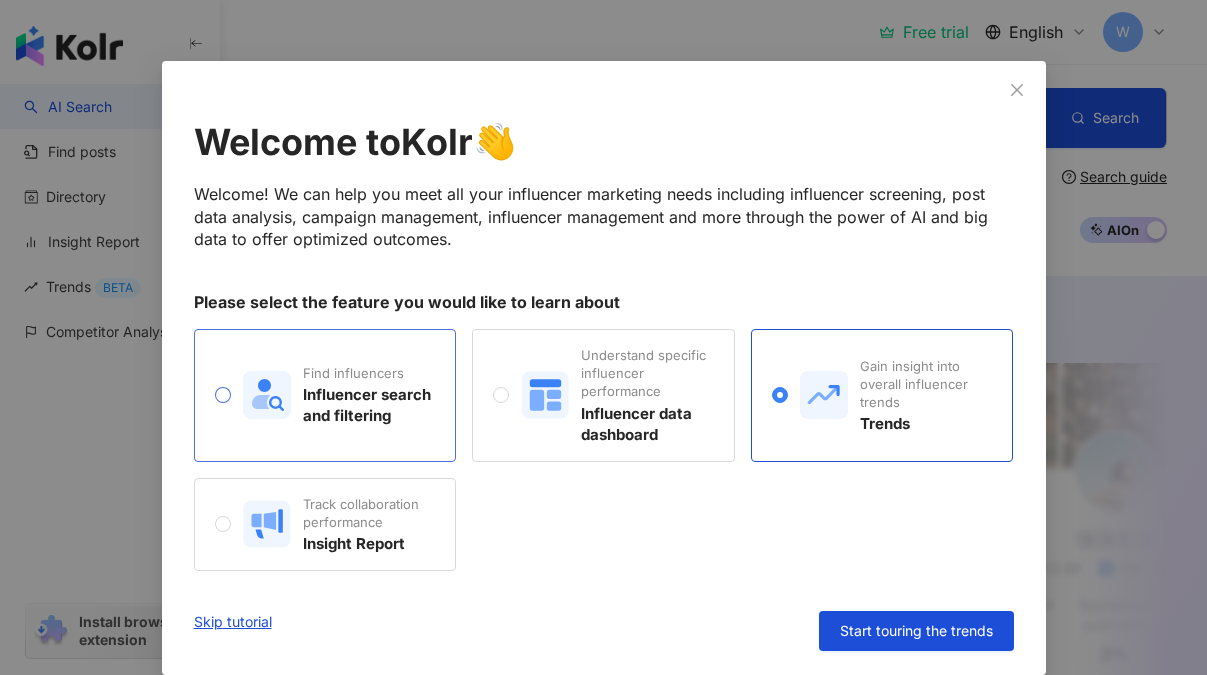 click 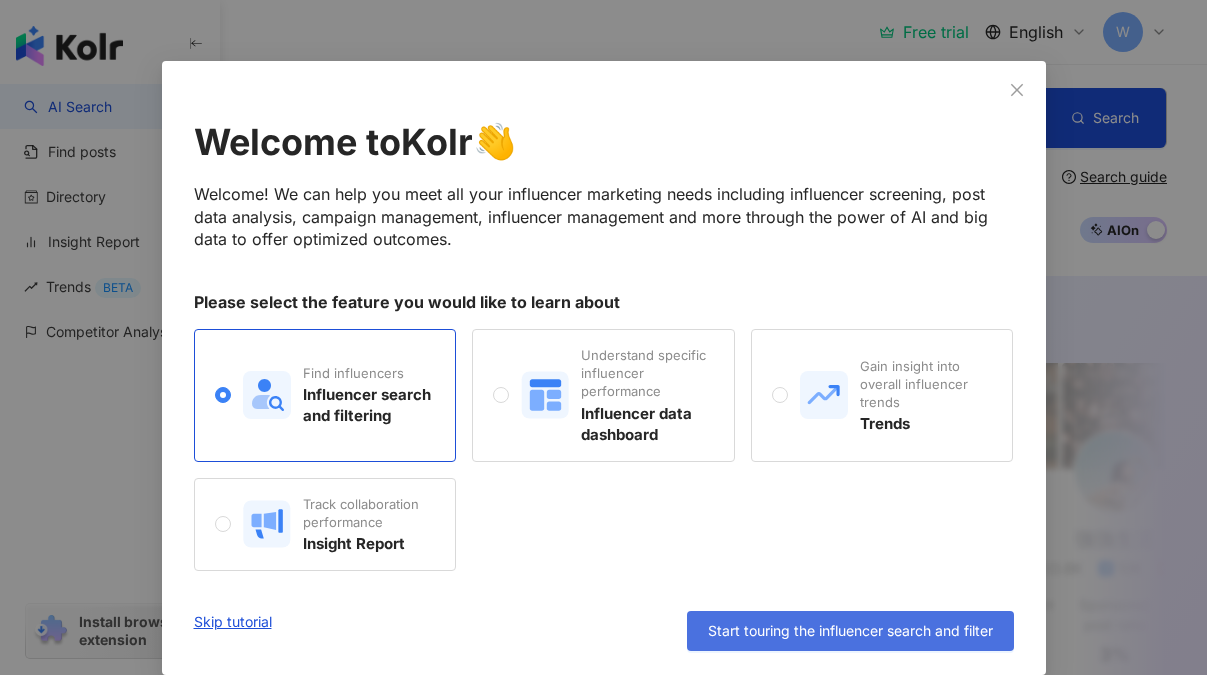 click on "Start touring the influencer search and filter" at bounding box center [850, 631] 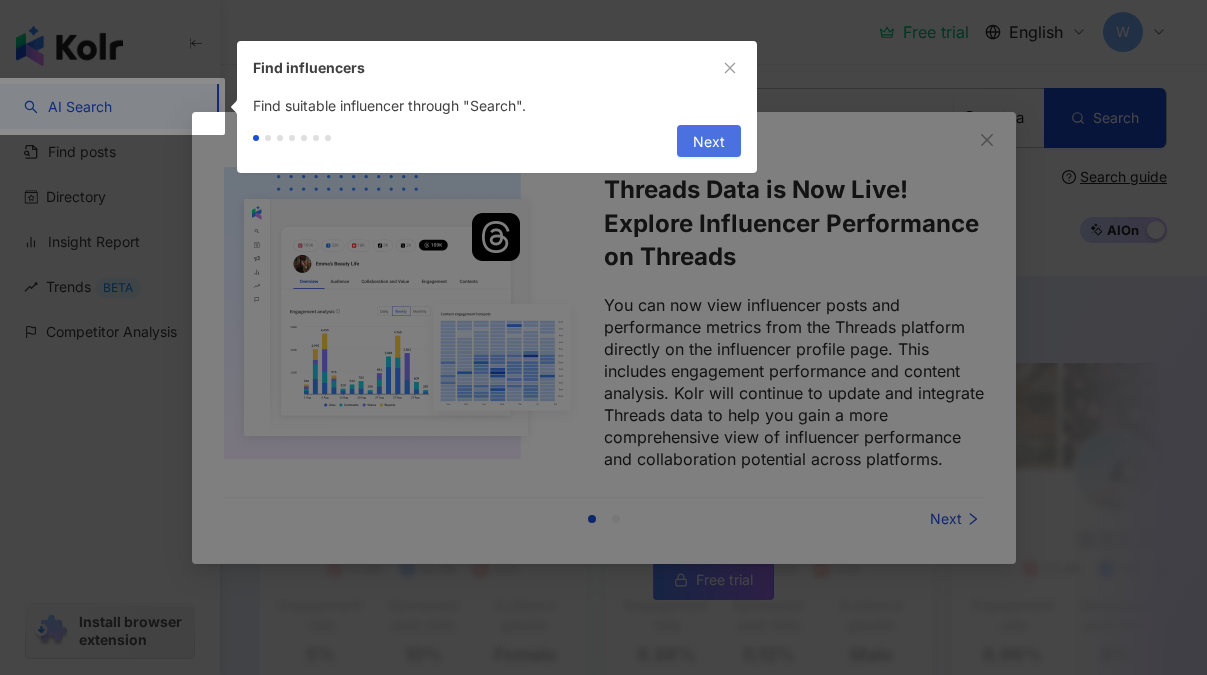 click on "Next" at bounding box center [709, 142] 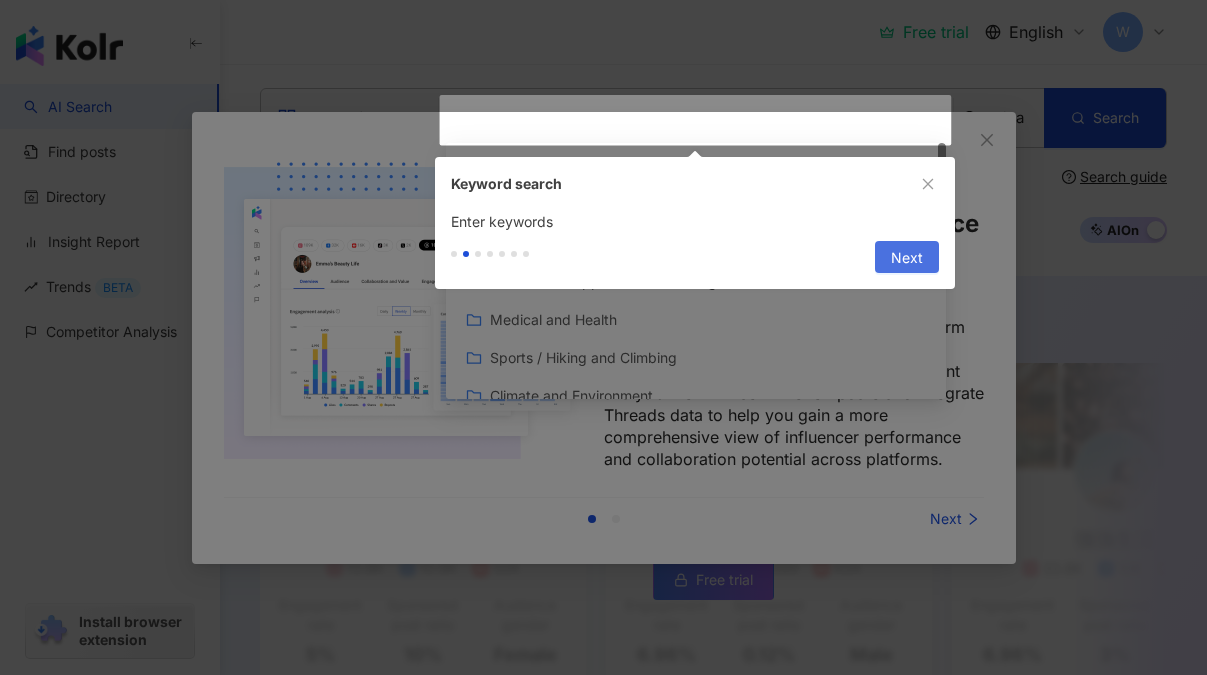 click on "Next" at bounding box center (907, 258) 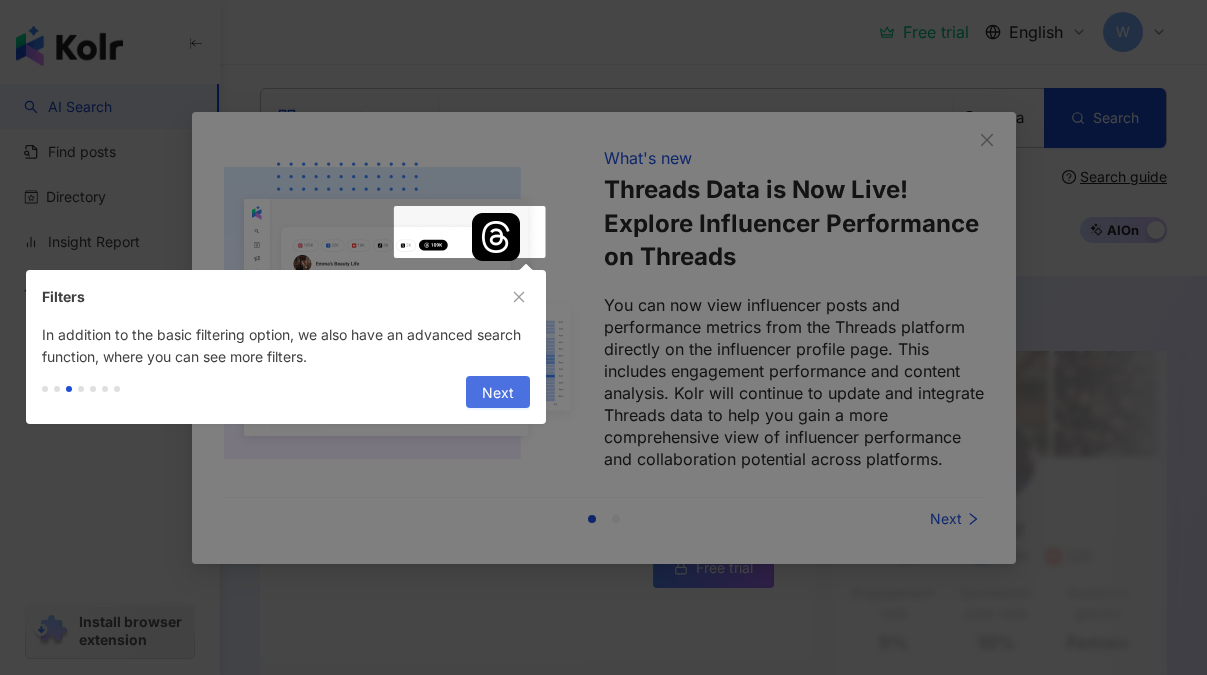 click on "Next" at bounding box center [498, 393] 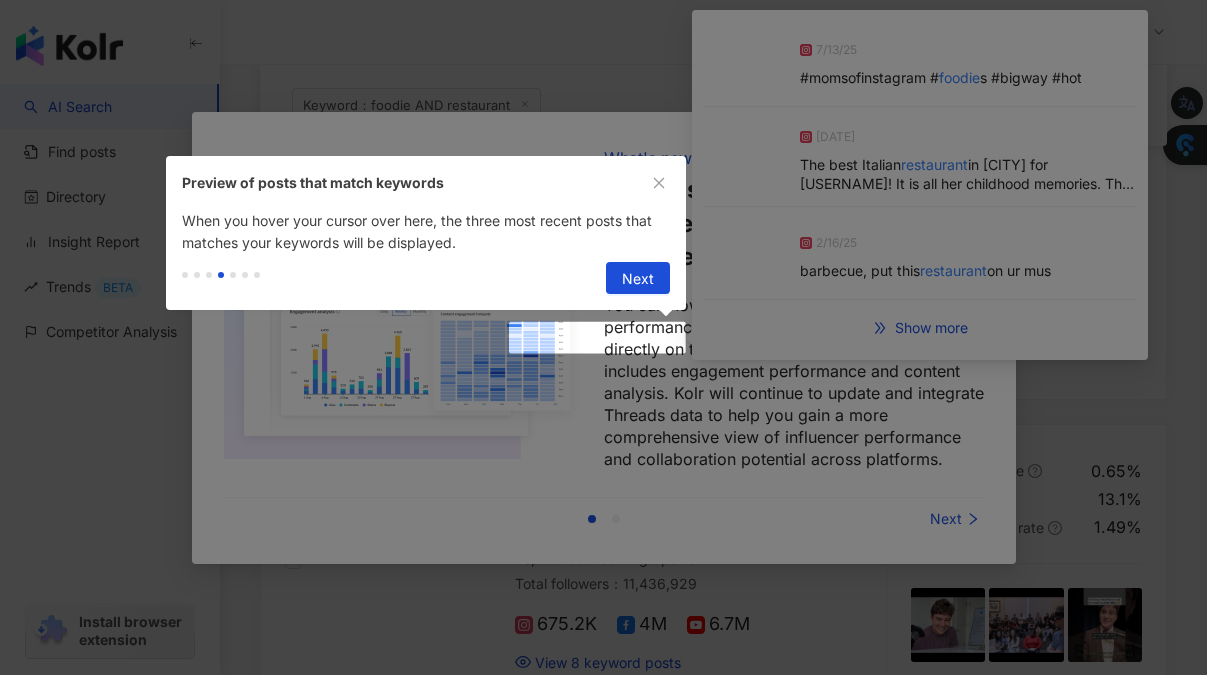 scroll, scrollTop: 0, scrollLeft: 0, axis: both 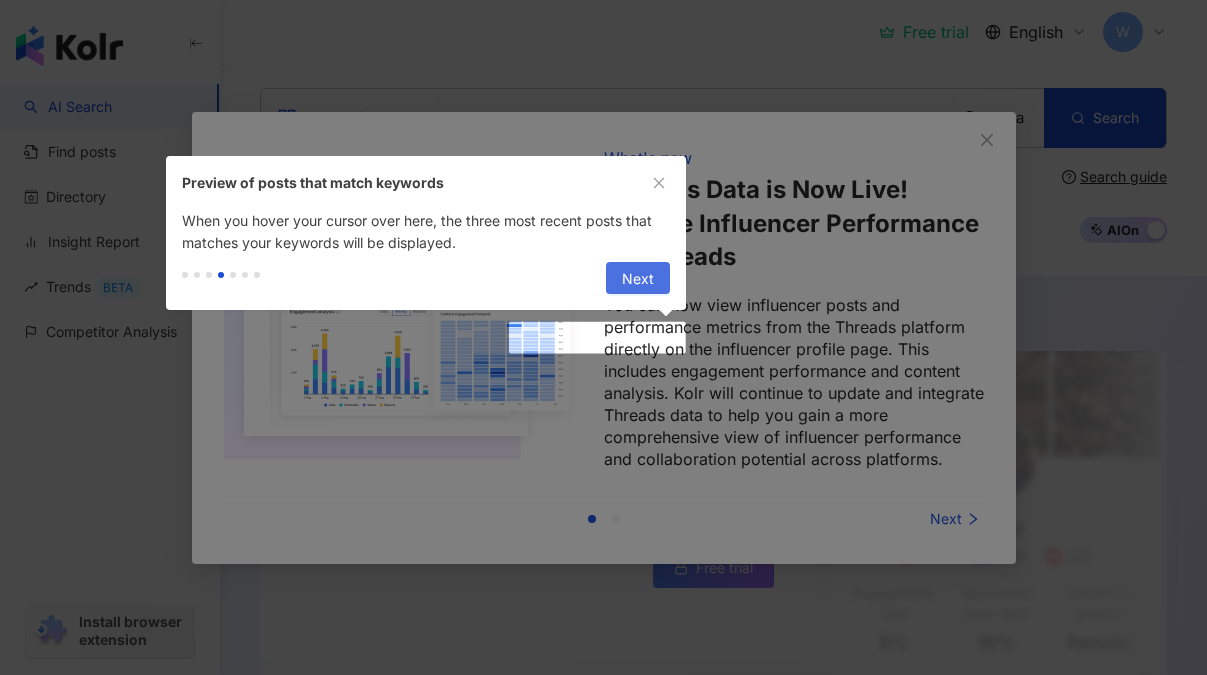 click on "Next" at bounding box center [638, 278] 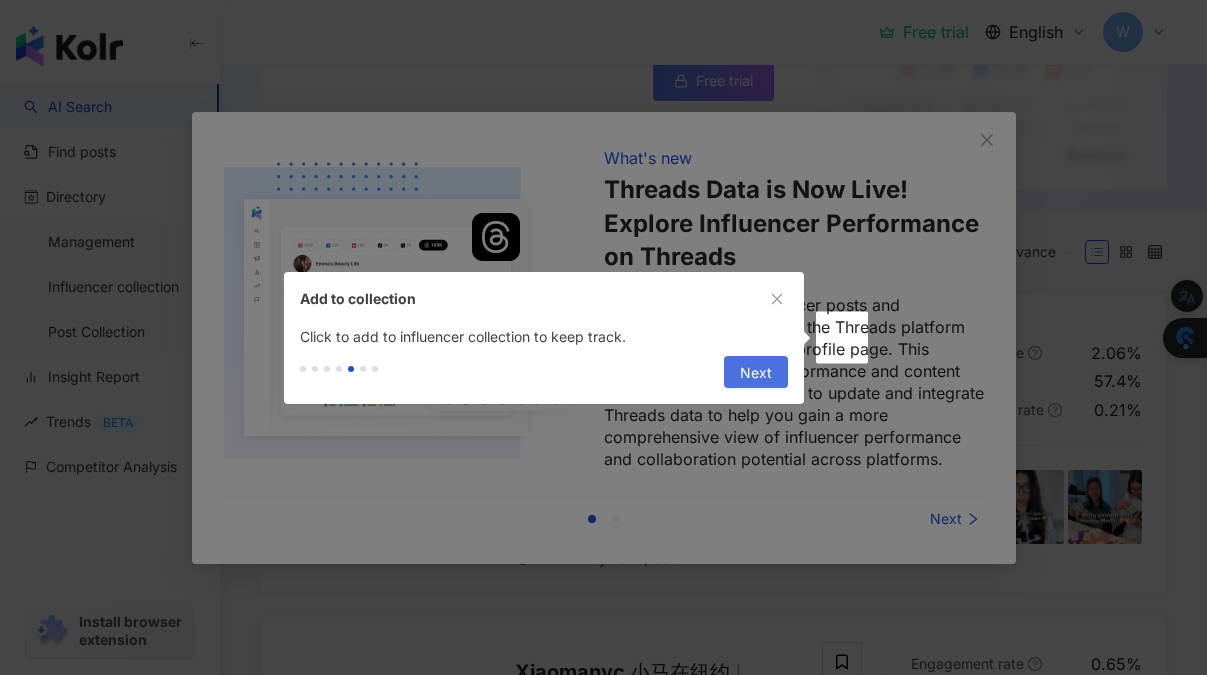scroll, scrollTop: 0, scrollLeft: 0, axis: both 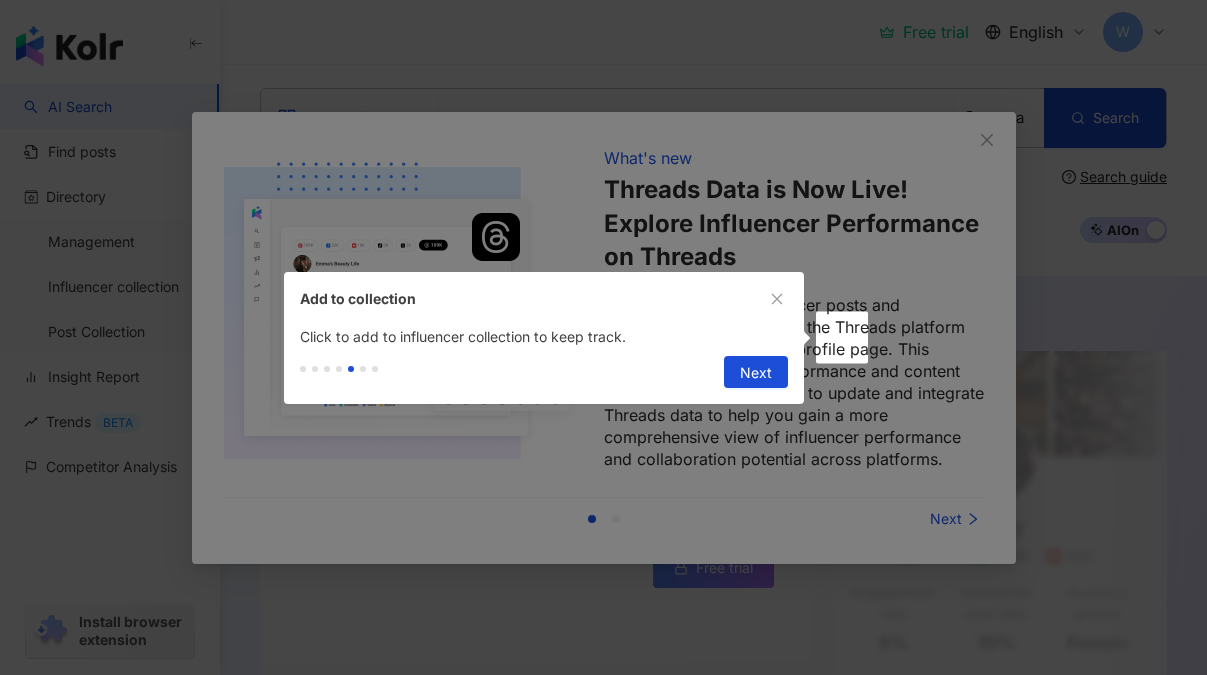 click on "Previous Next" at bounding box center (752, 372) 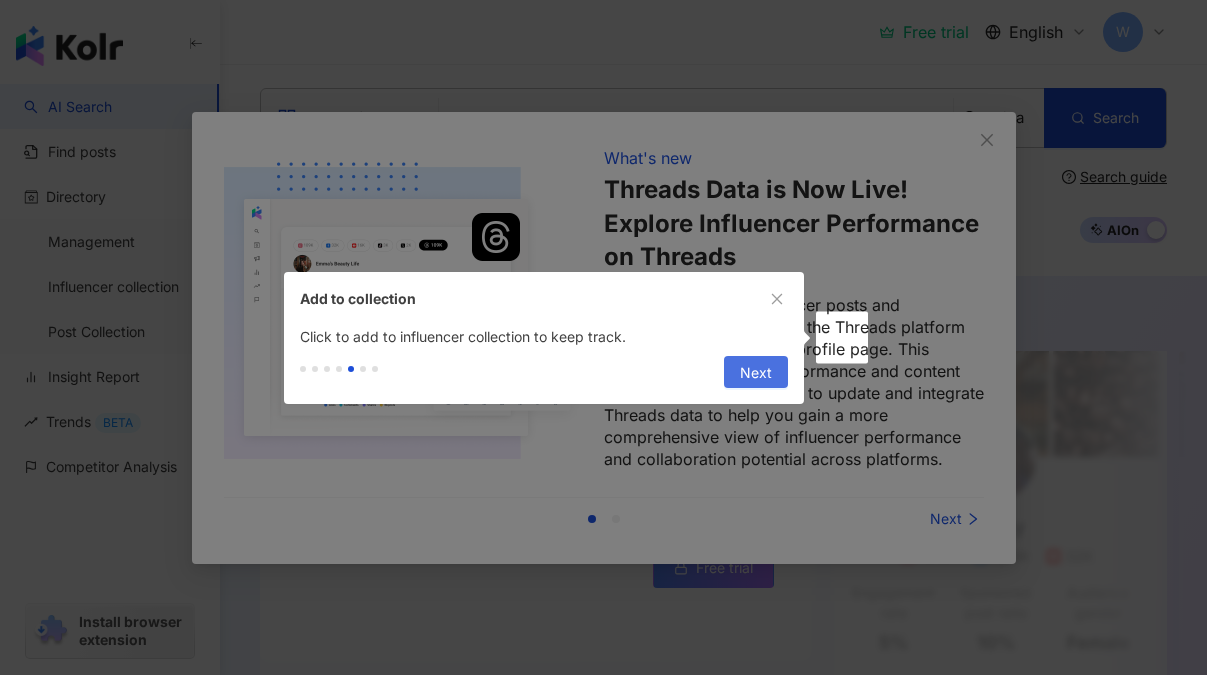 click on "Next" at bounding box center [756, 372] 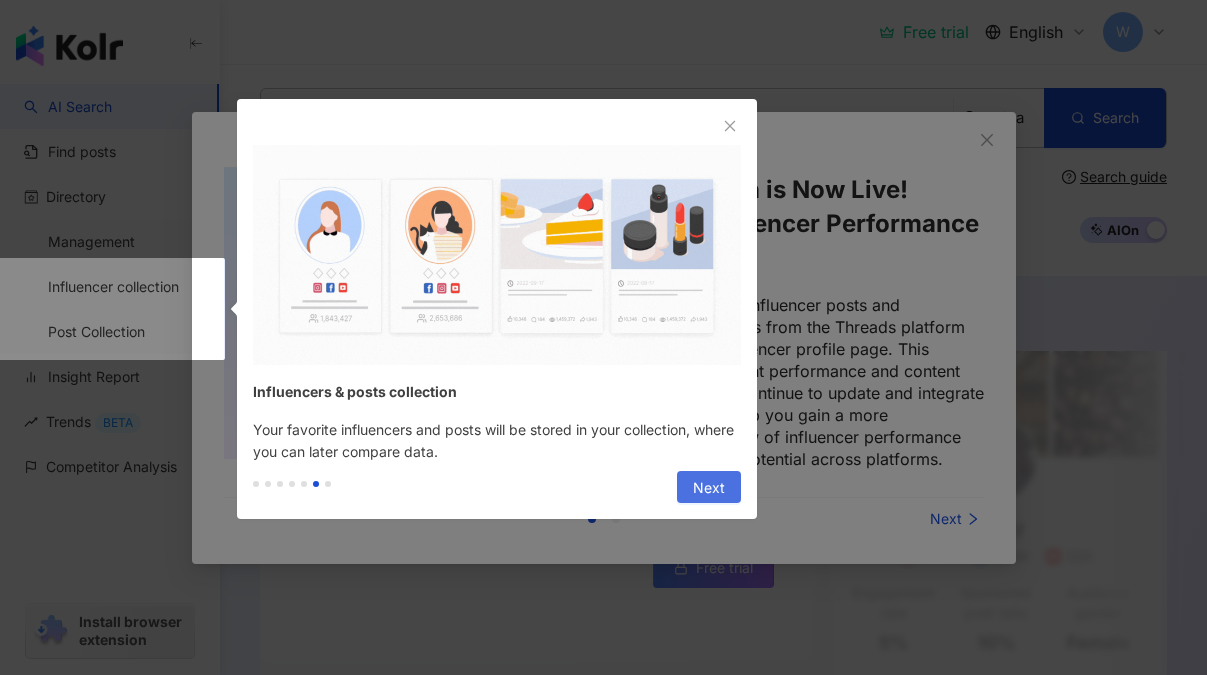 click on "Next" at bounding box center [709, 488] 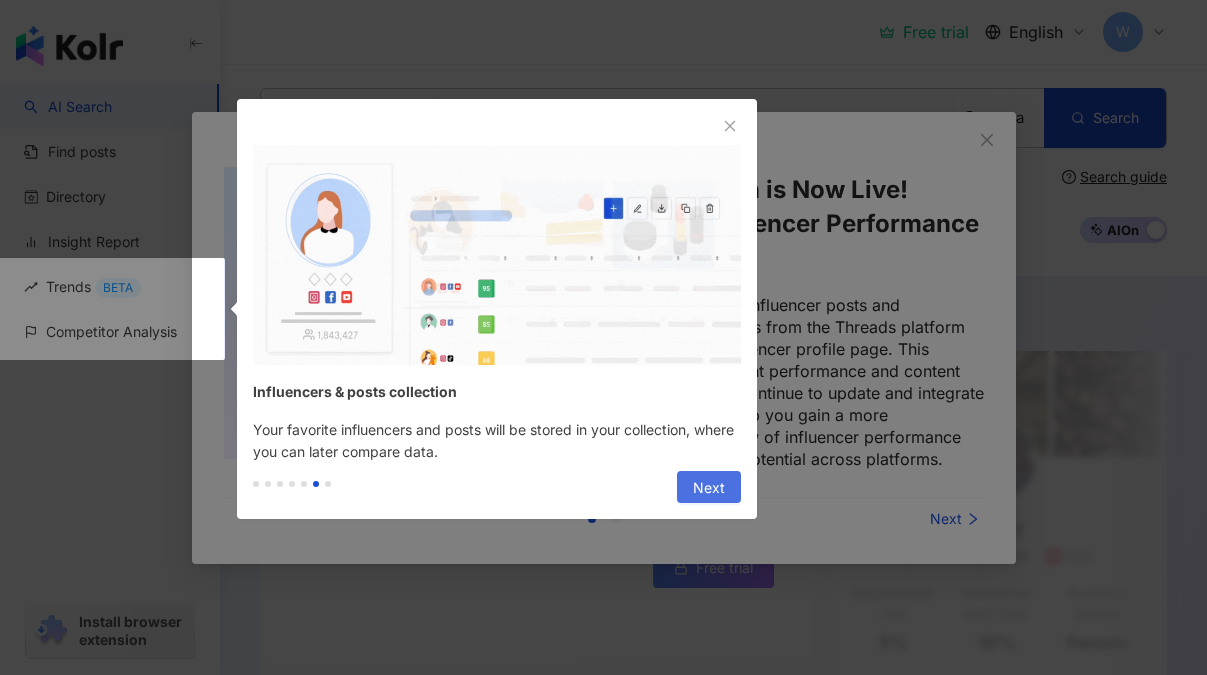 click on "Next" at bounding box center [709, 488] 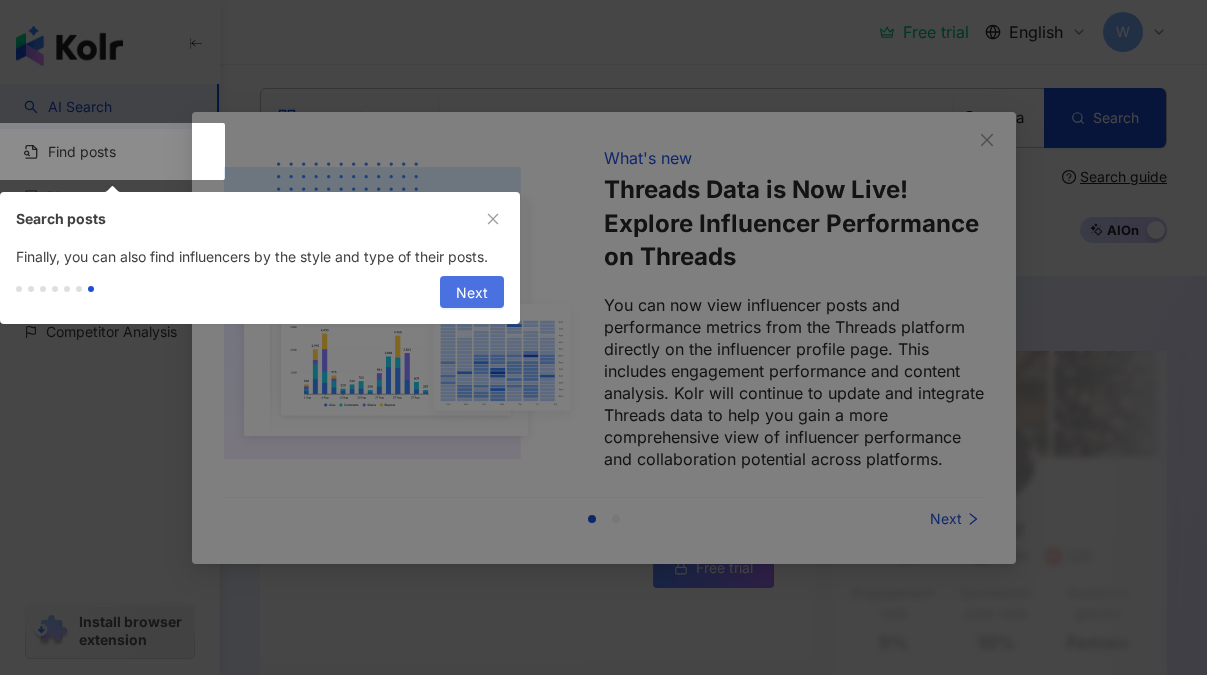 click at bounding box center (603, 337) 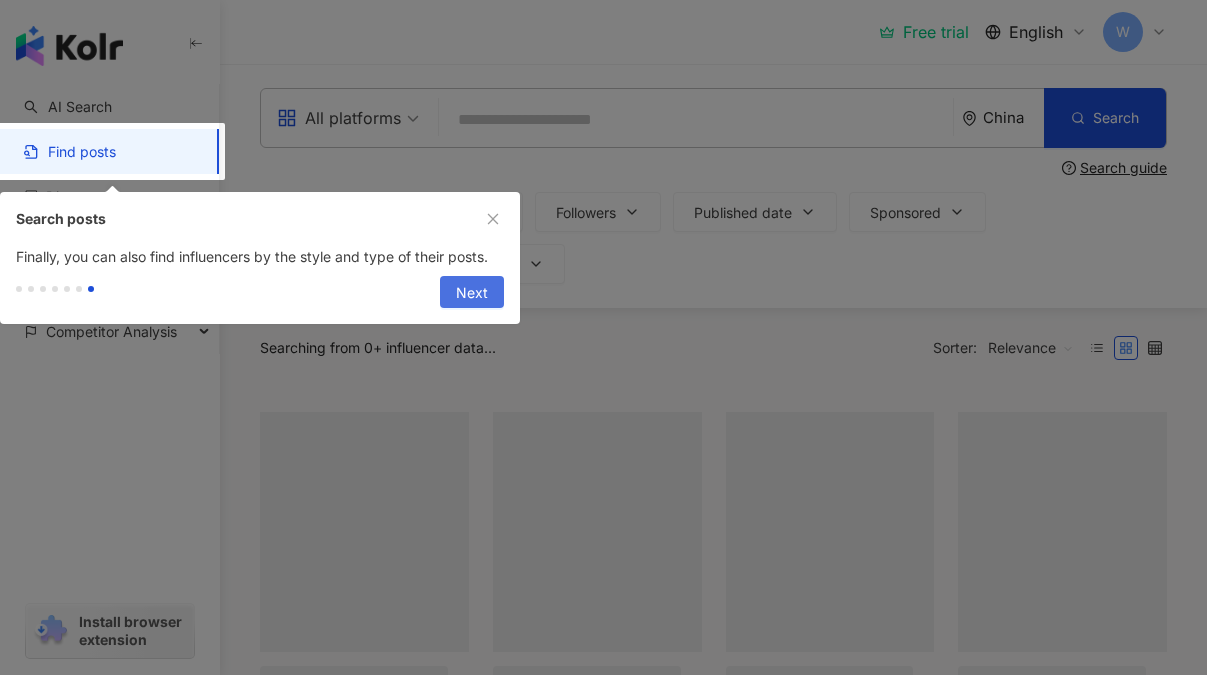 click on "Next" at bounding box center [472, 293] 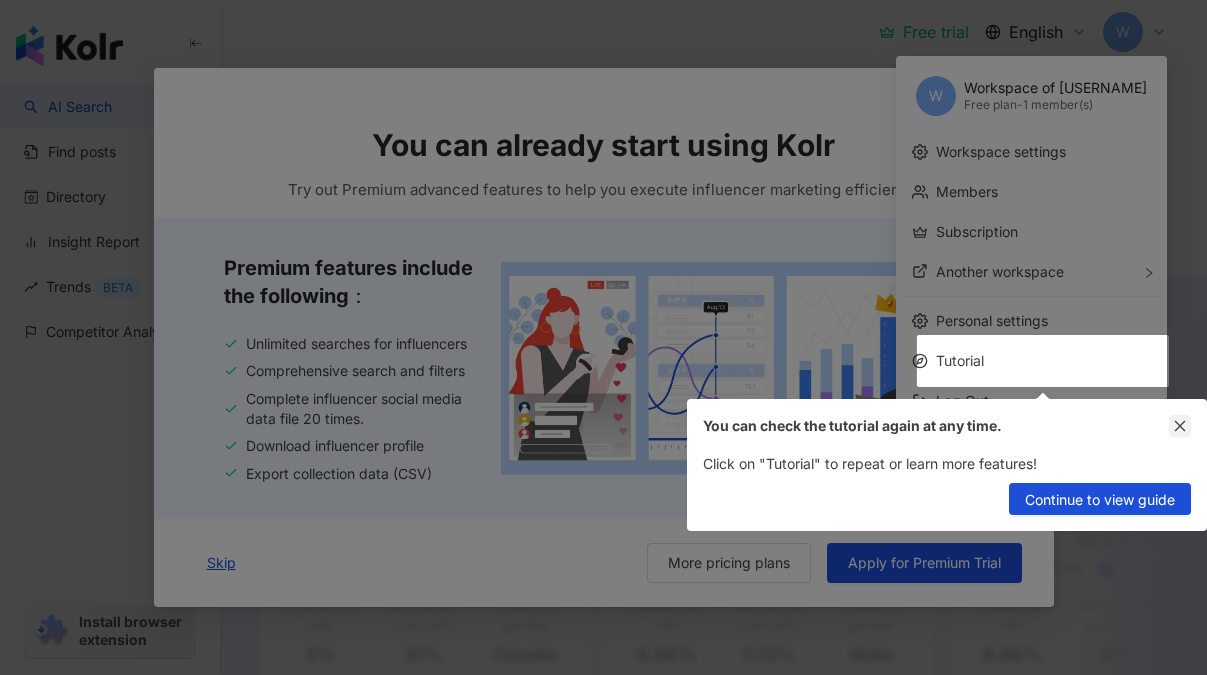 click 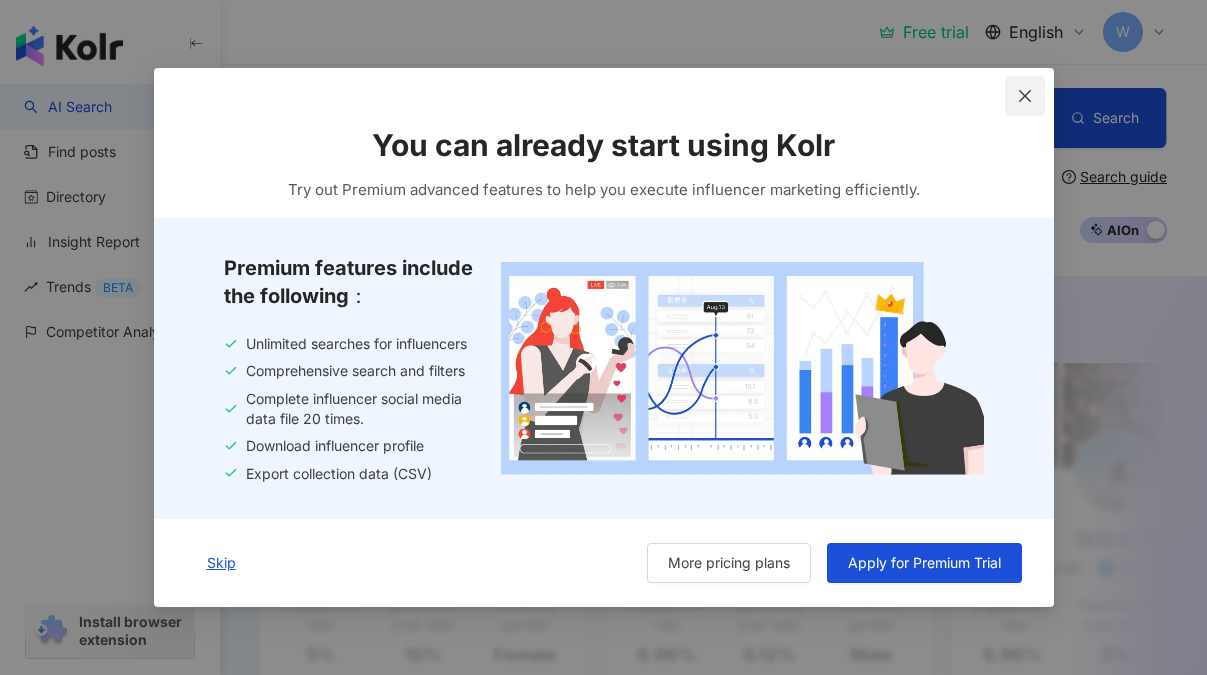 click 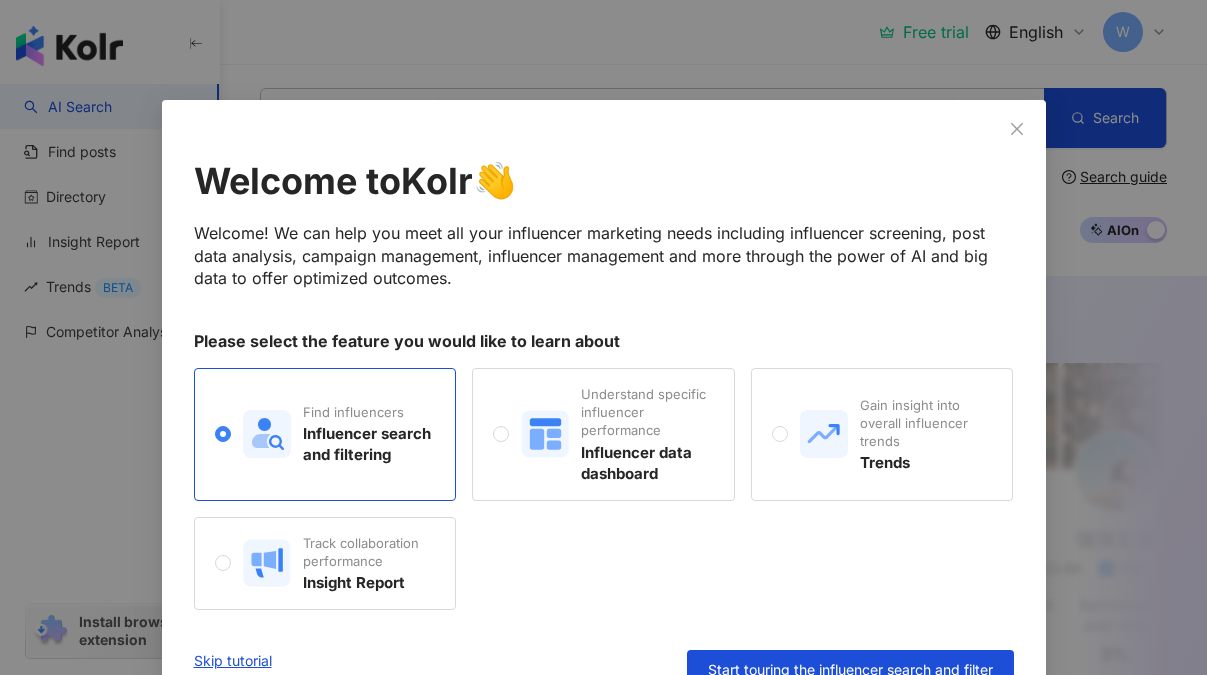 scroll, scrollTop: 39, scrollLeft: 0, axis: vertical 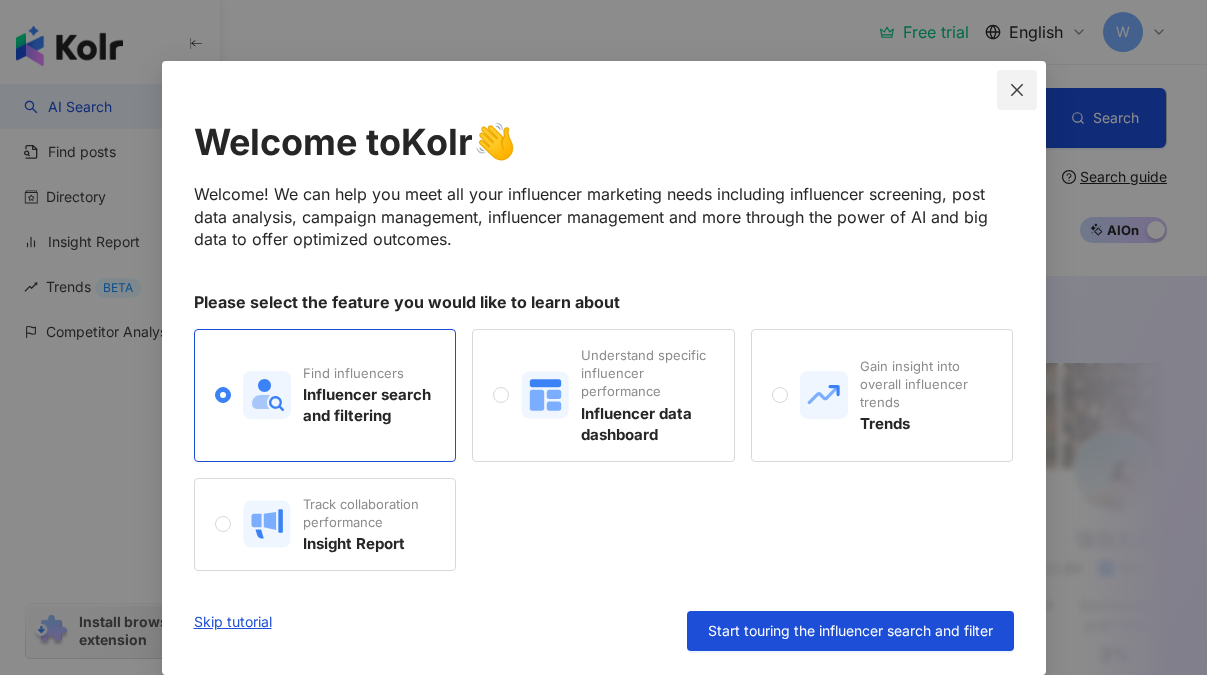 click 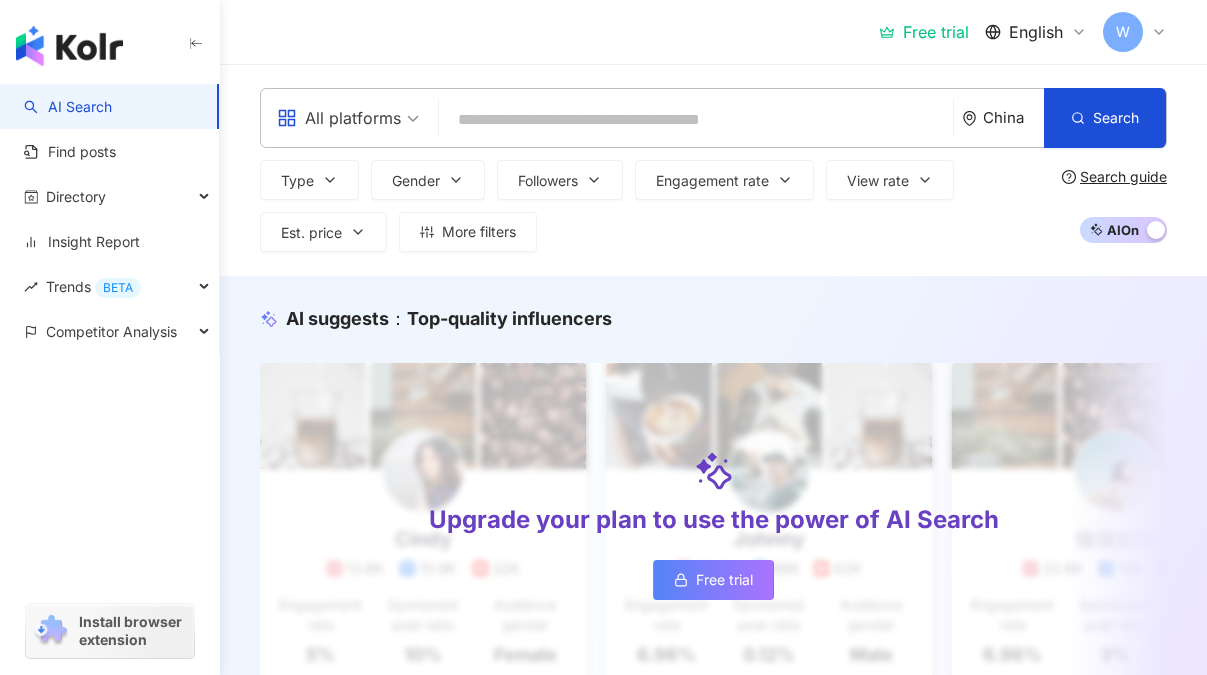 click on "Install browser extension" at bounding box center [133, 631] 